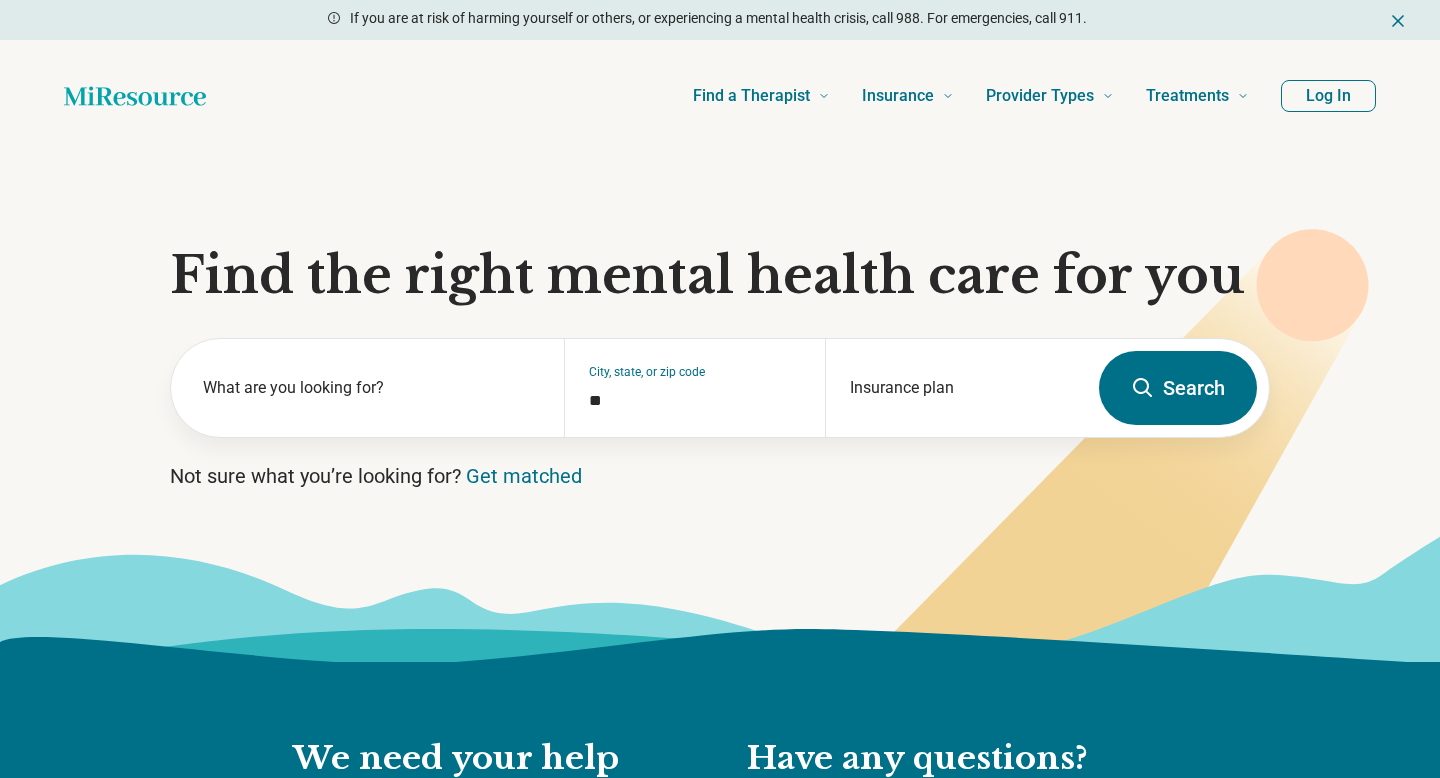 scroll, scrollTop: 0, scrollLeft: 0, axis: both 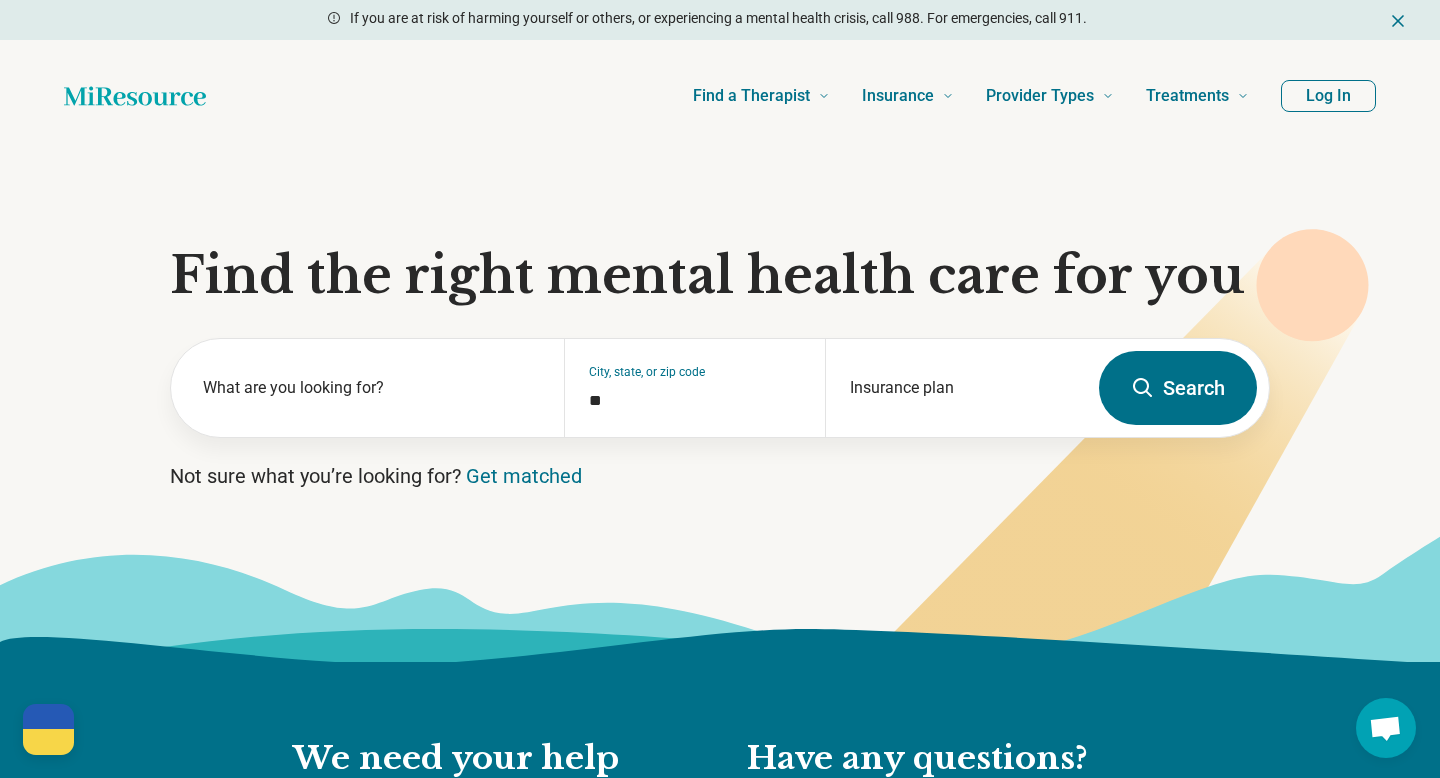 click 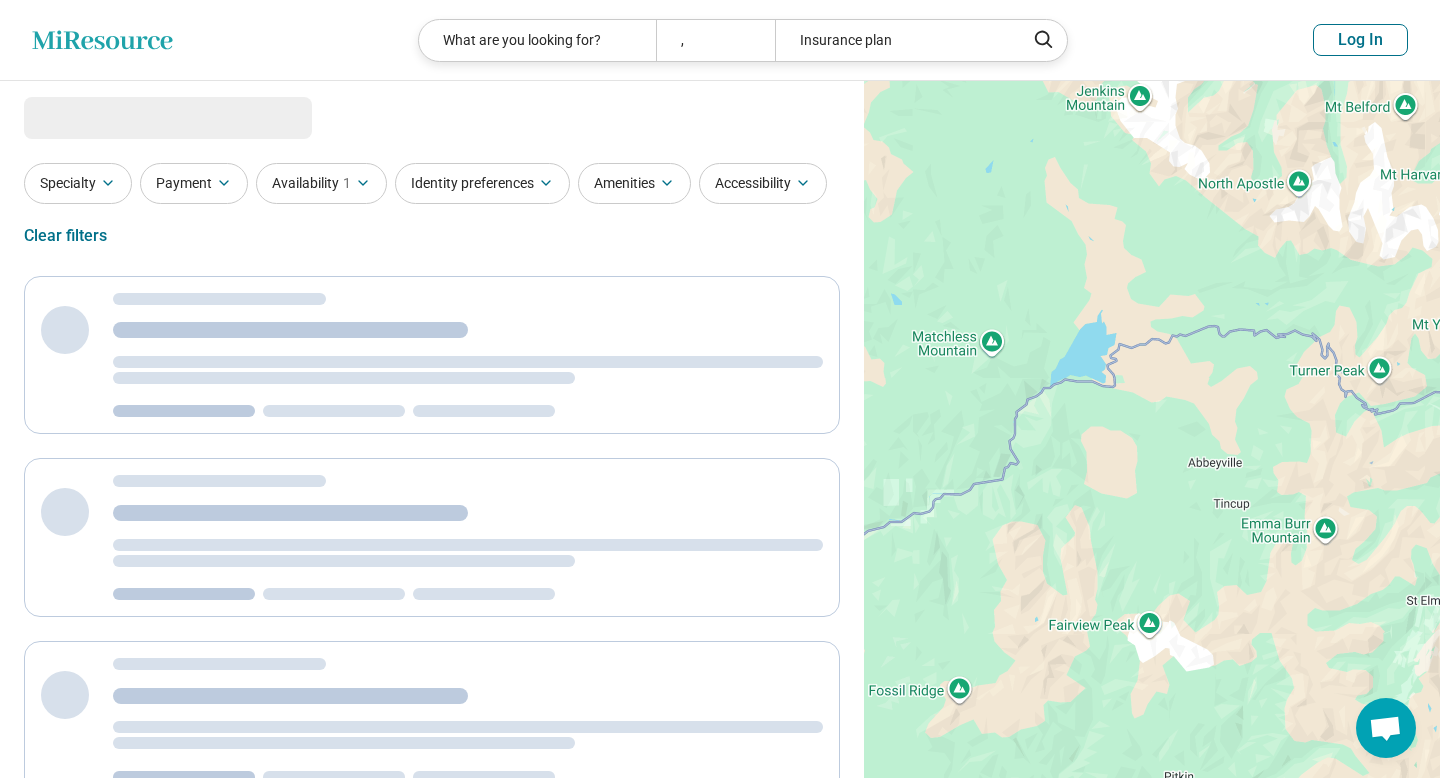 select on "***" 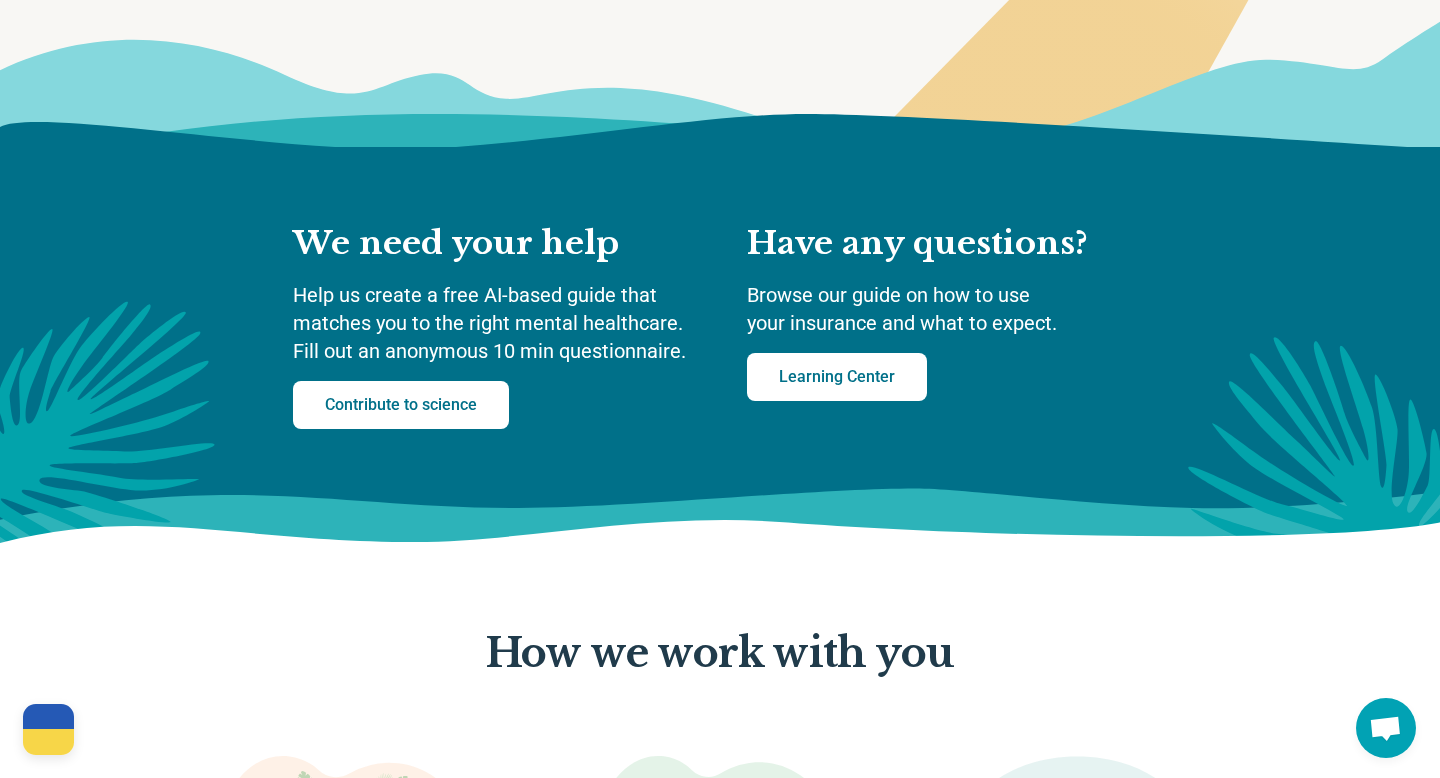 scroll, scrollTop: 241, scrollLeft: 0, axis: vertical 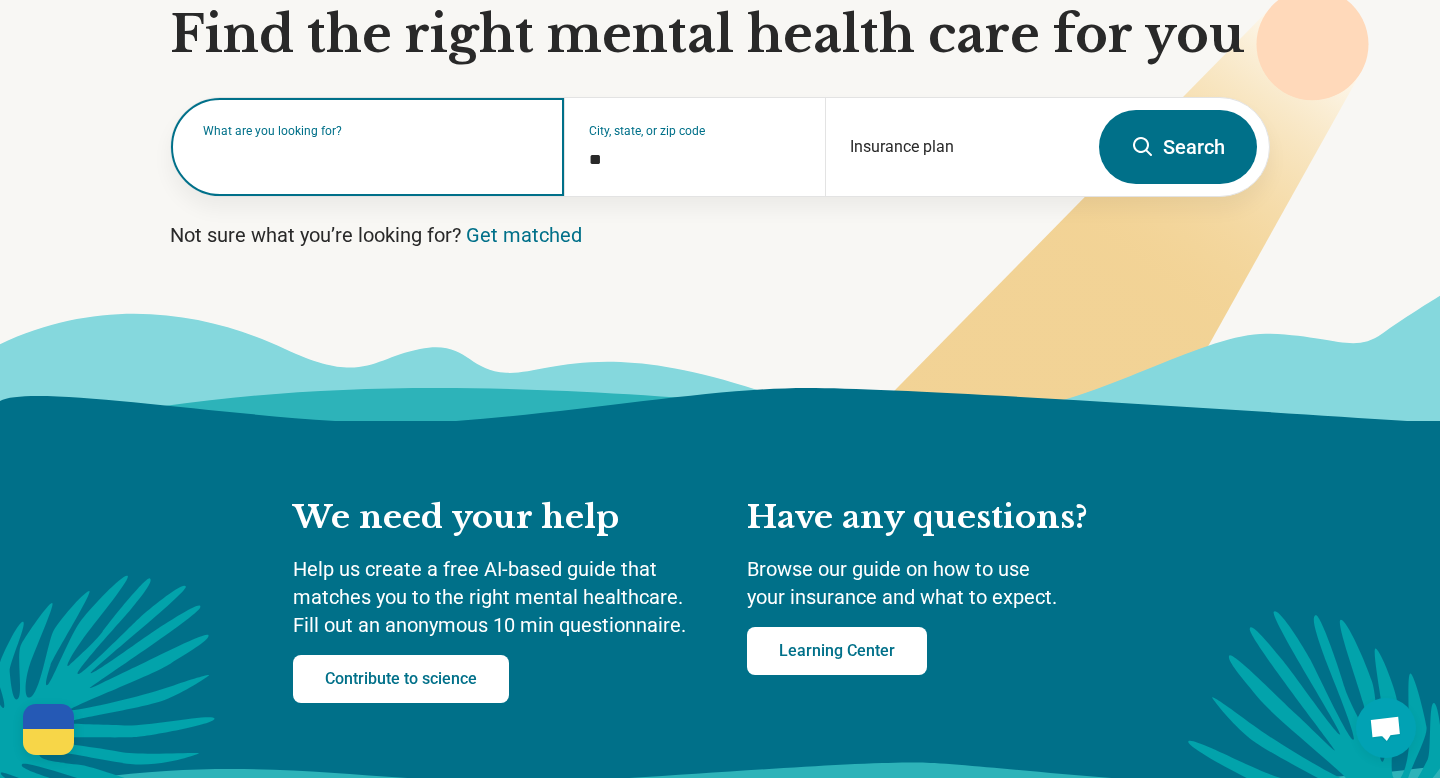 click at bounding box center [371, 157] 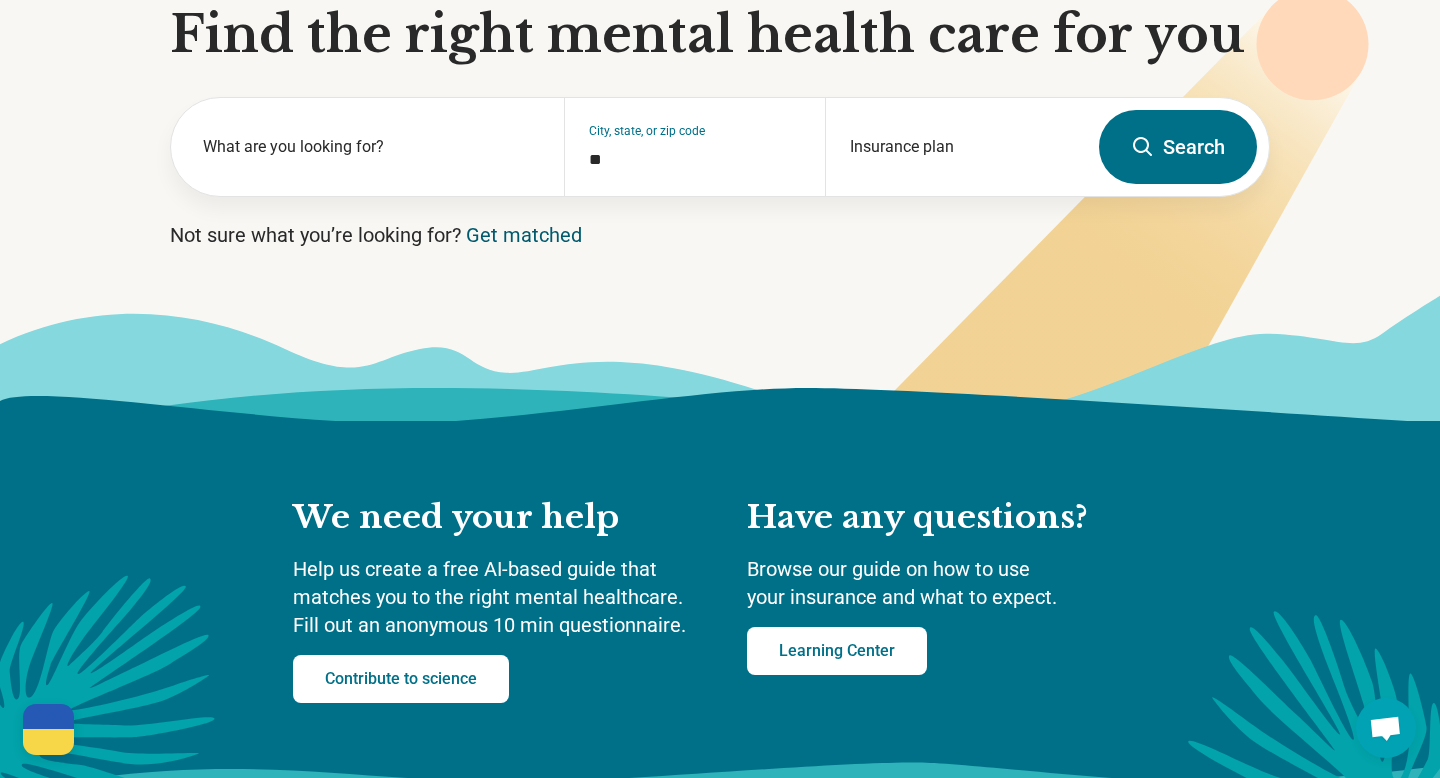 click on "Get matched" at bounding box center [524, 235] 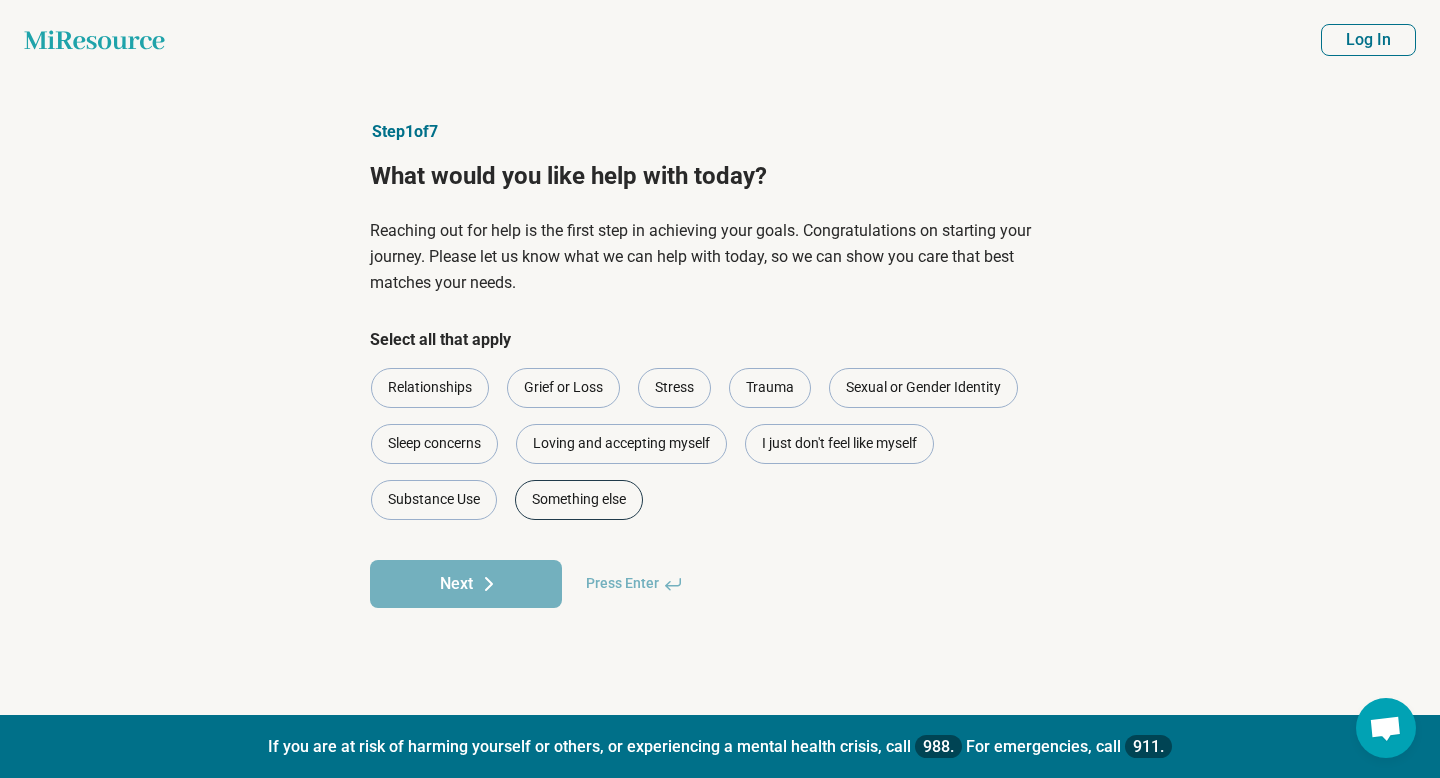click on "Something else" at bounding box center (579, 500) 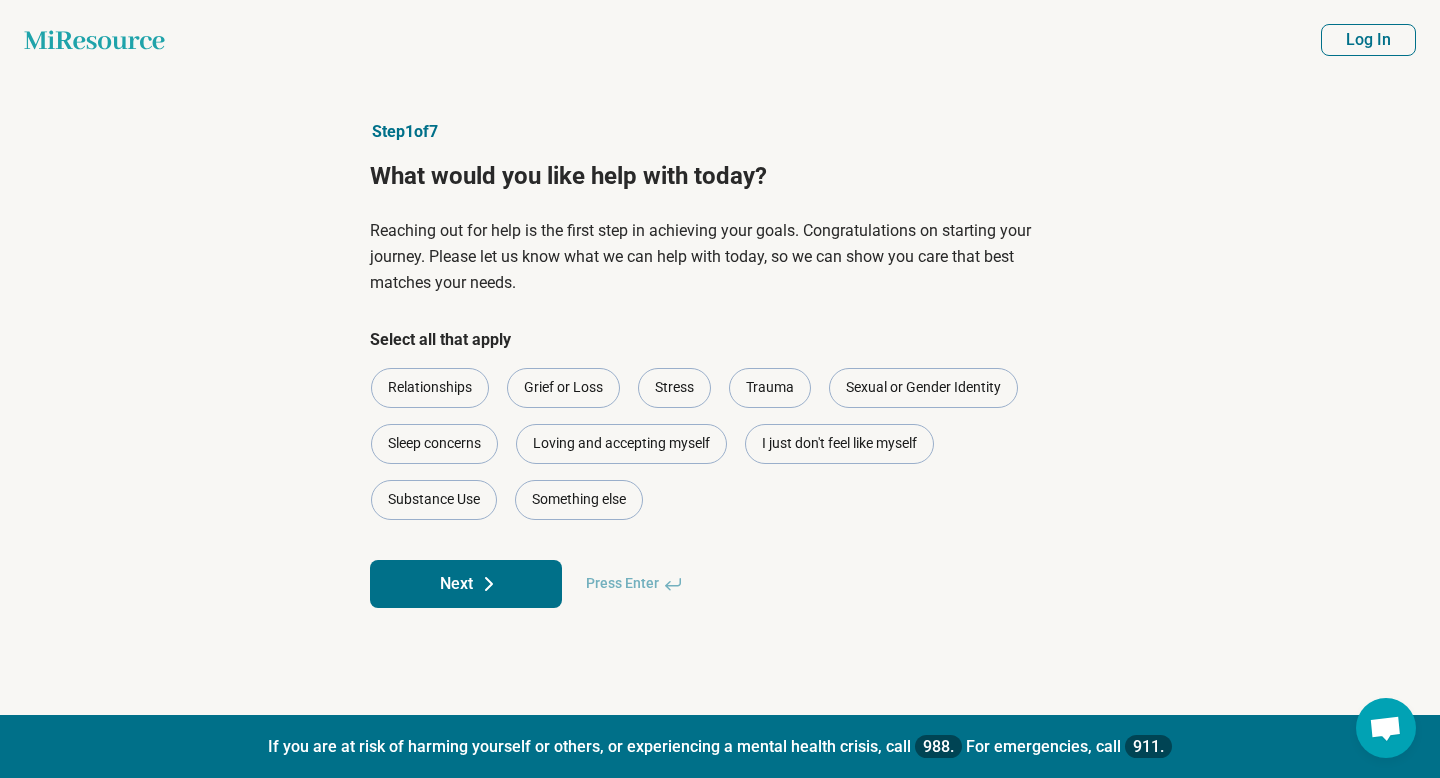 click on "Next" at bounding box center [466, 584] 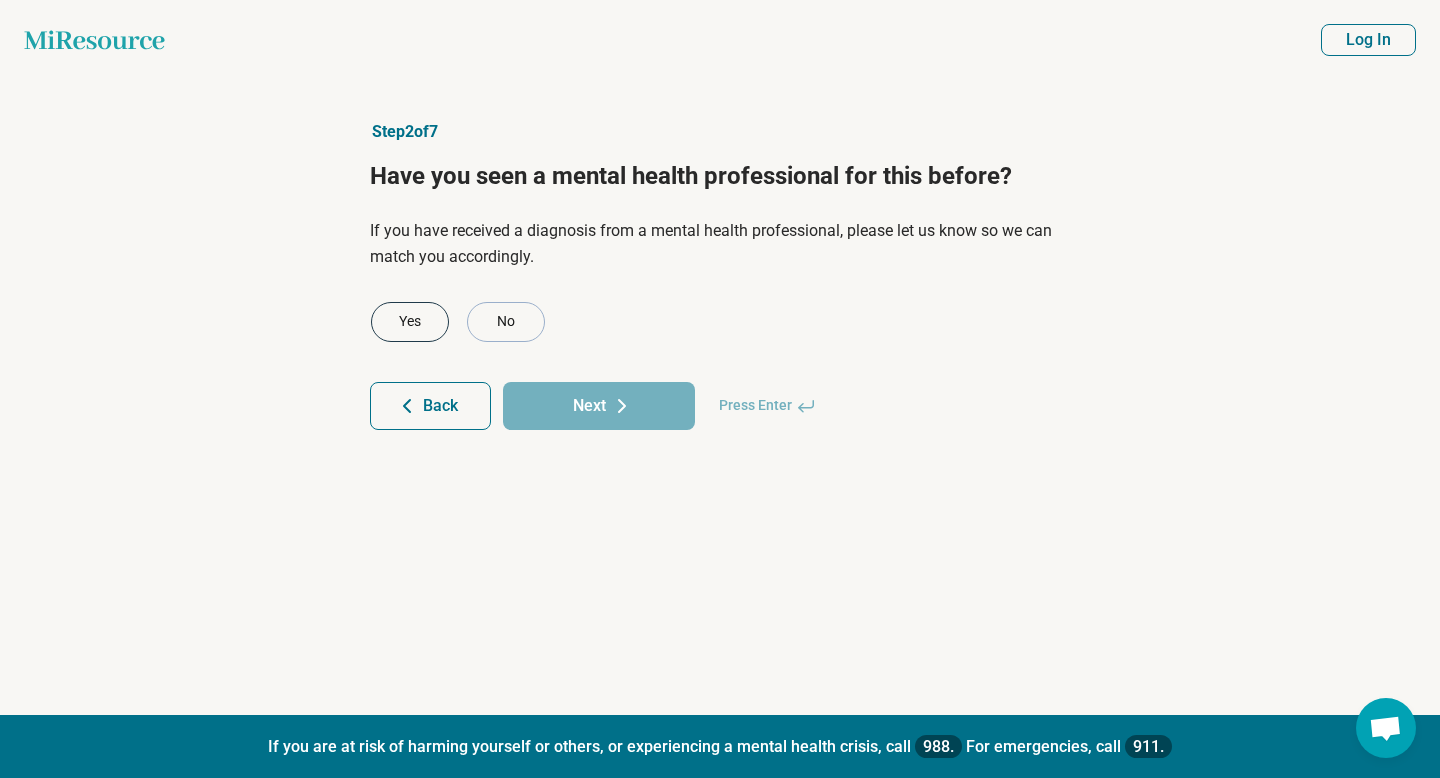 click on "Yes" at bounding box center (410, 322) 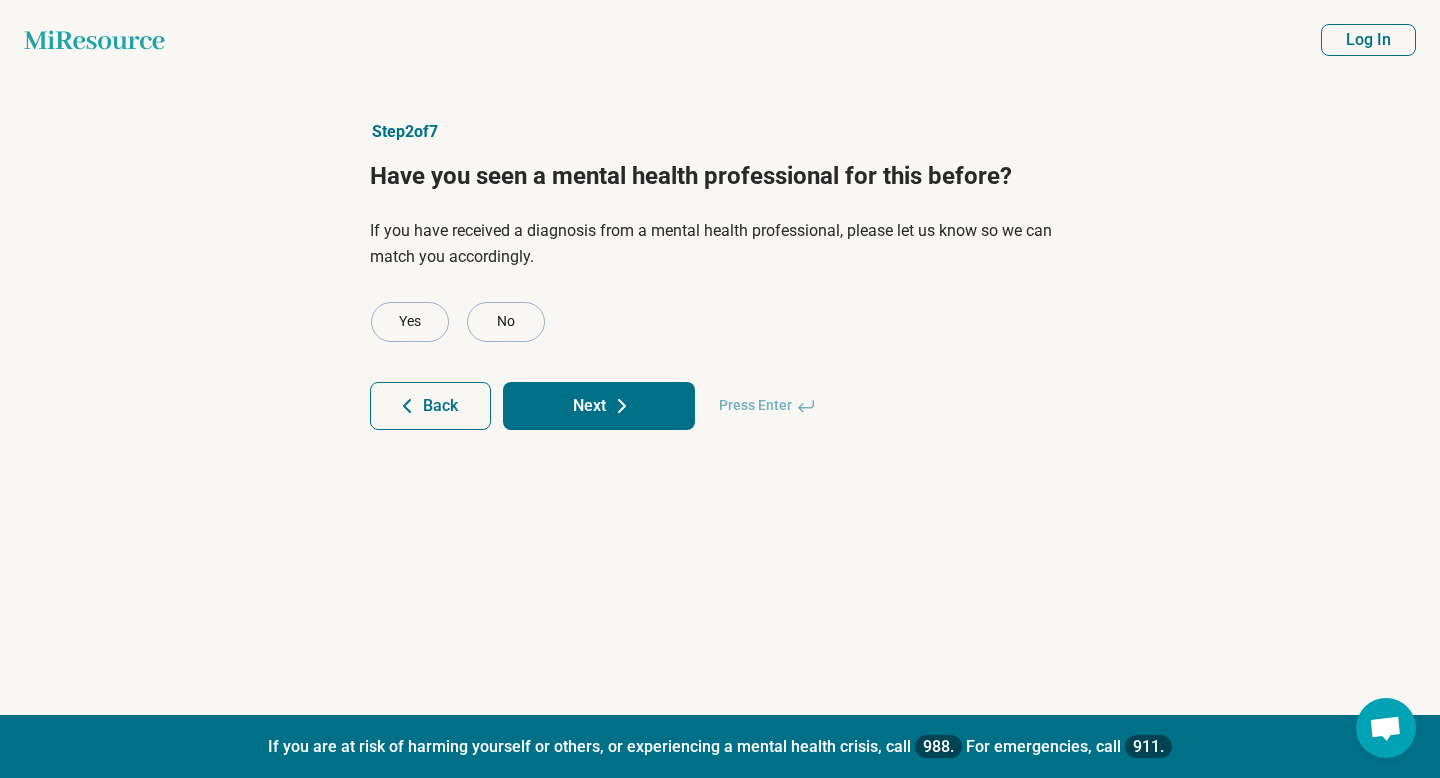 click on "Step  2  of  7 Have you seen a mental health professional for this before? If you have received a diagnosis from a mental health professional, please let us know so we can match you accordingly. Yes No Back Next Press Enter" at bounding box center (720, 397) 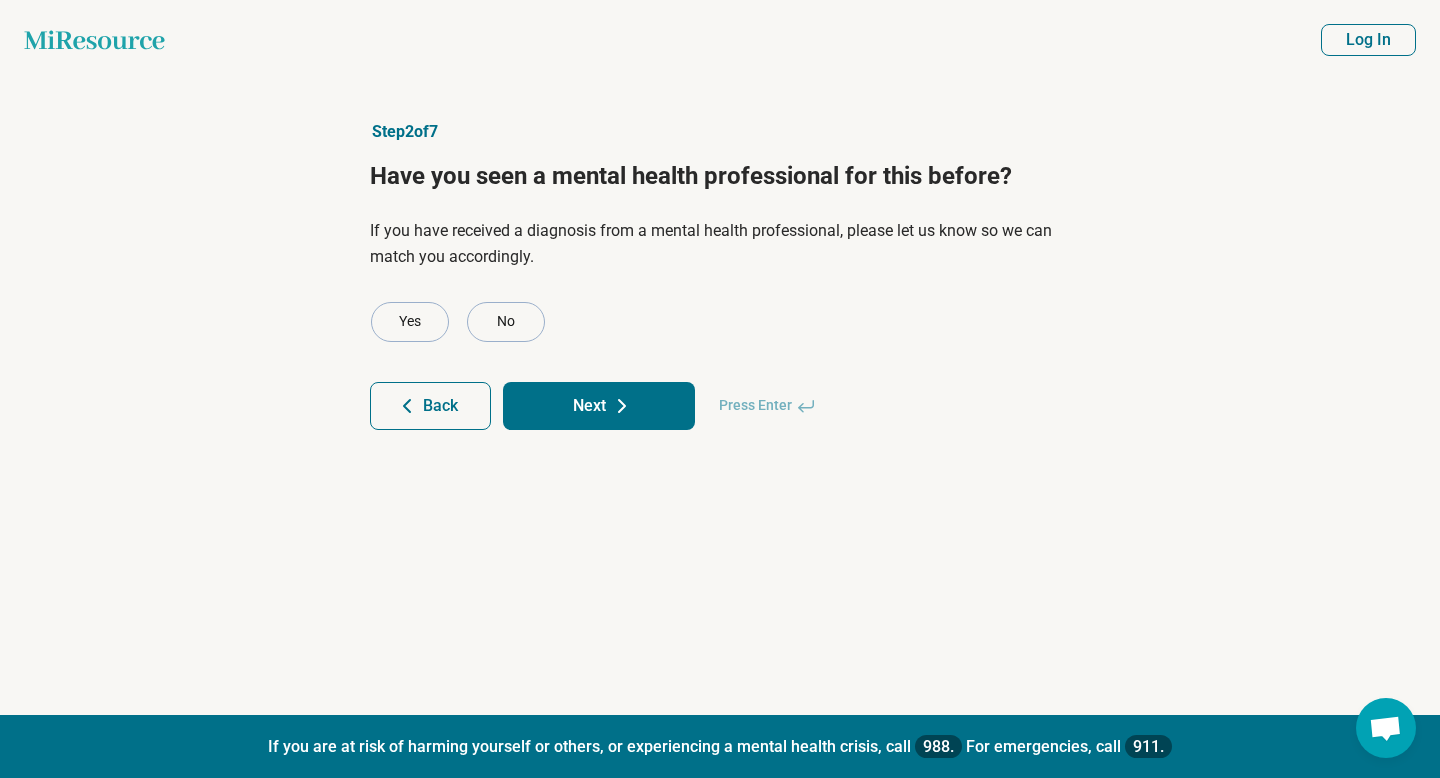 click 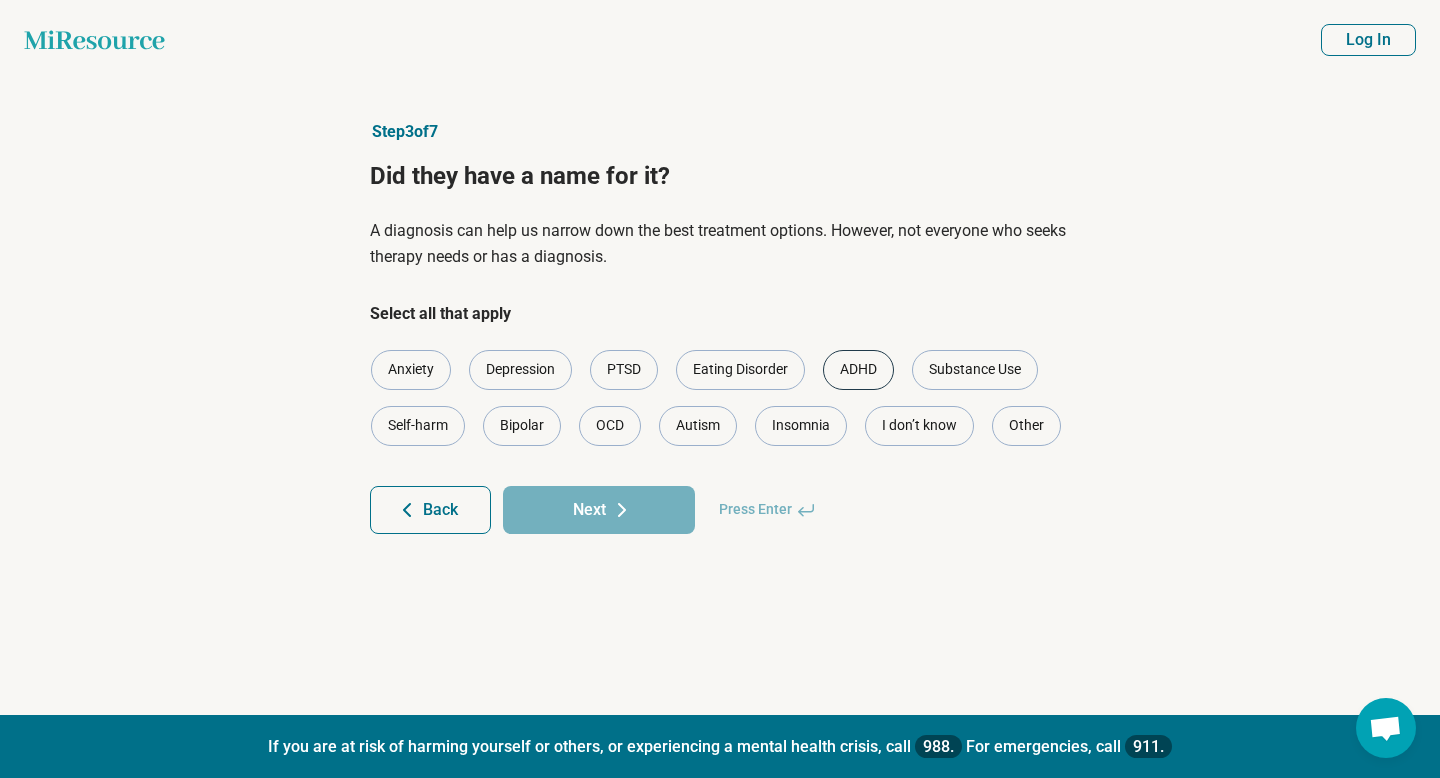 click on "ADHD" at bounding box center (858, 370) 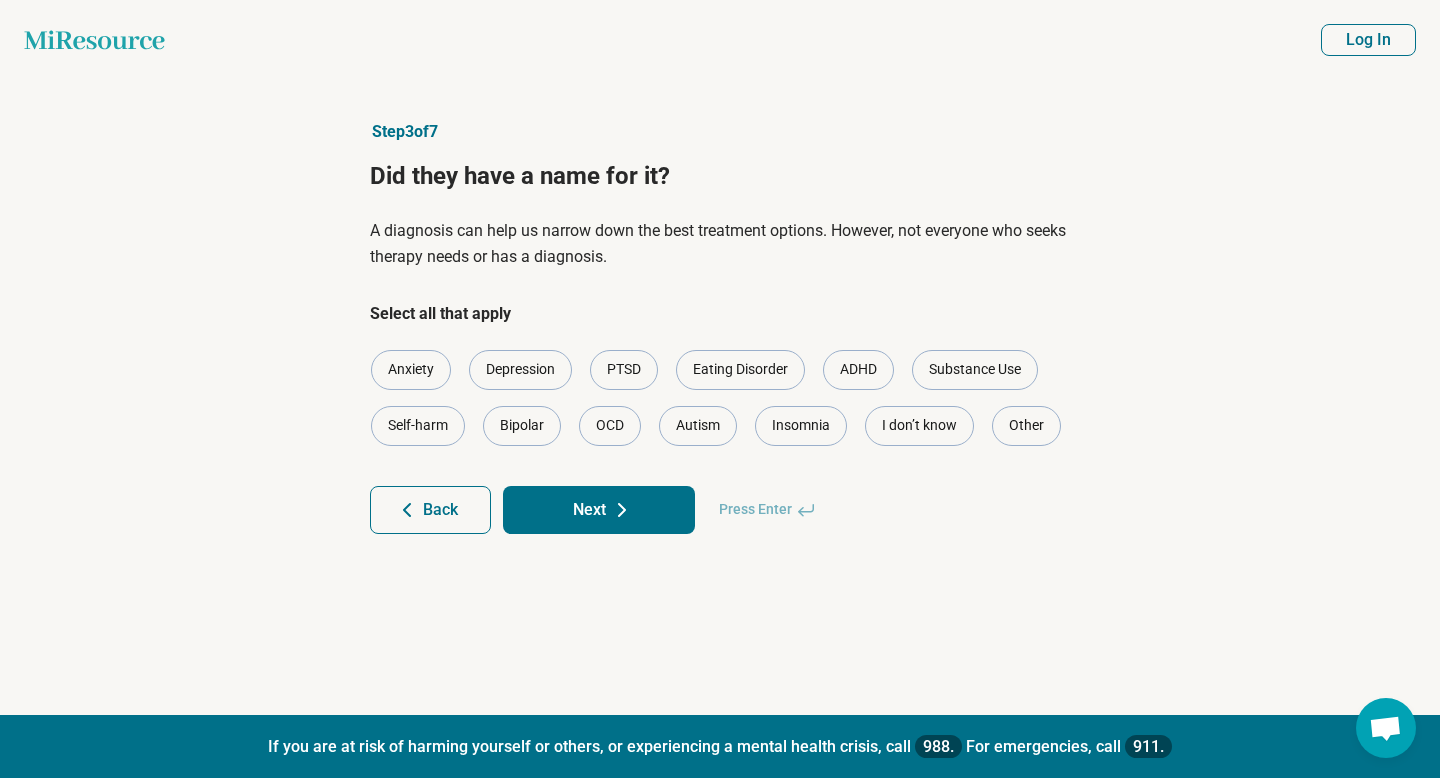 click on "Next" at bounding box center (599, 510) 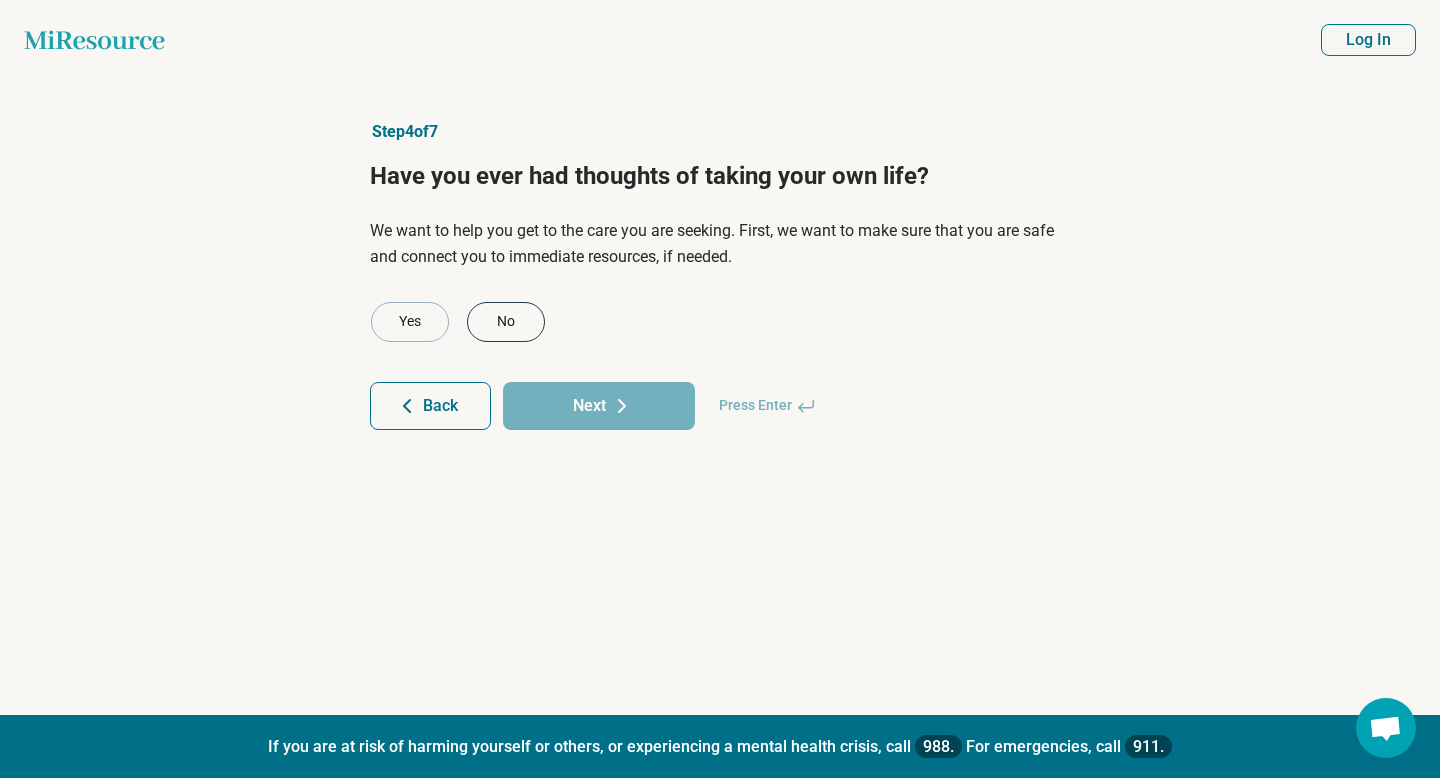 click on "No" at bounding box center (506, 322) 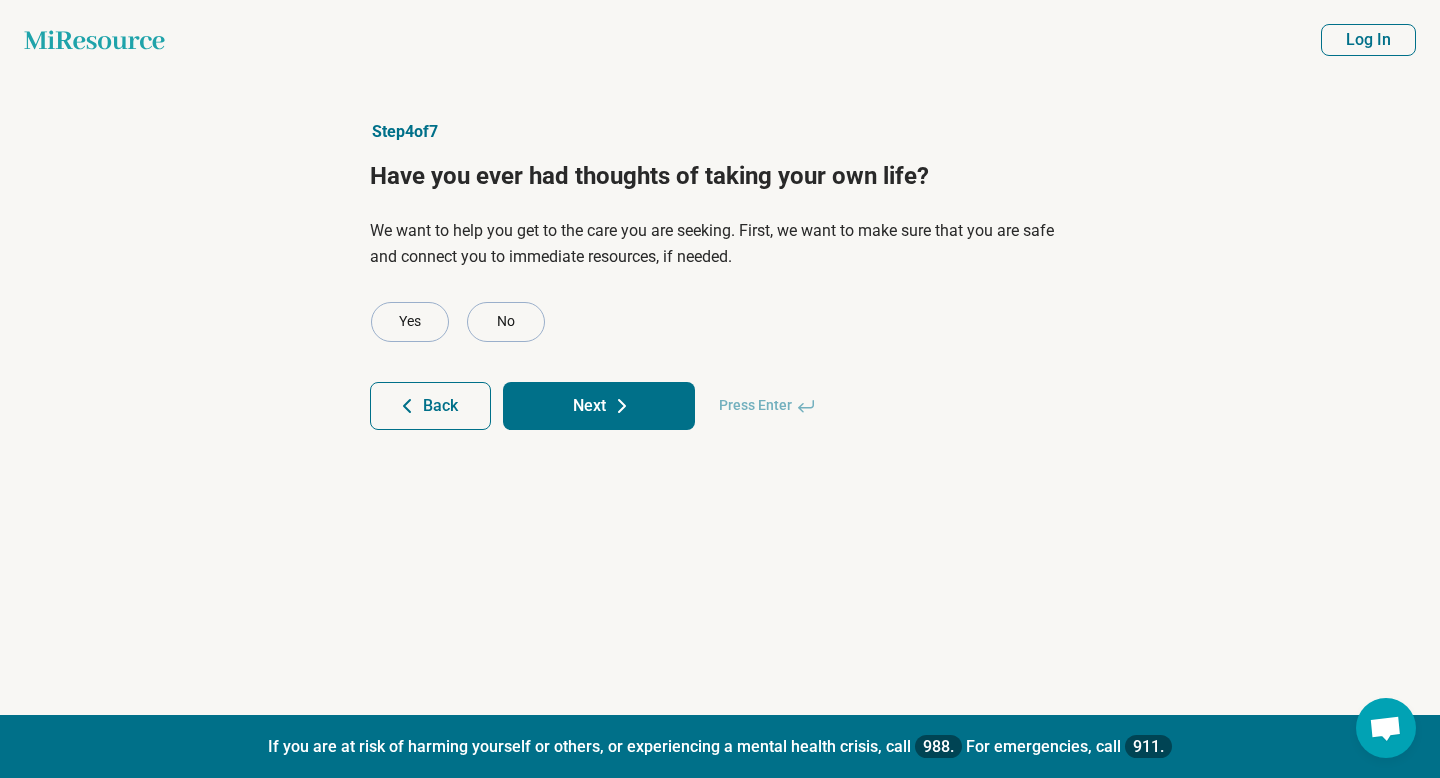 click on "Next" at bounding box center [599, 406] 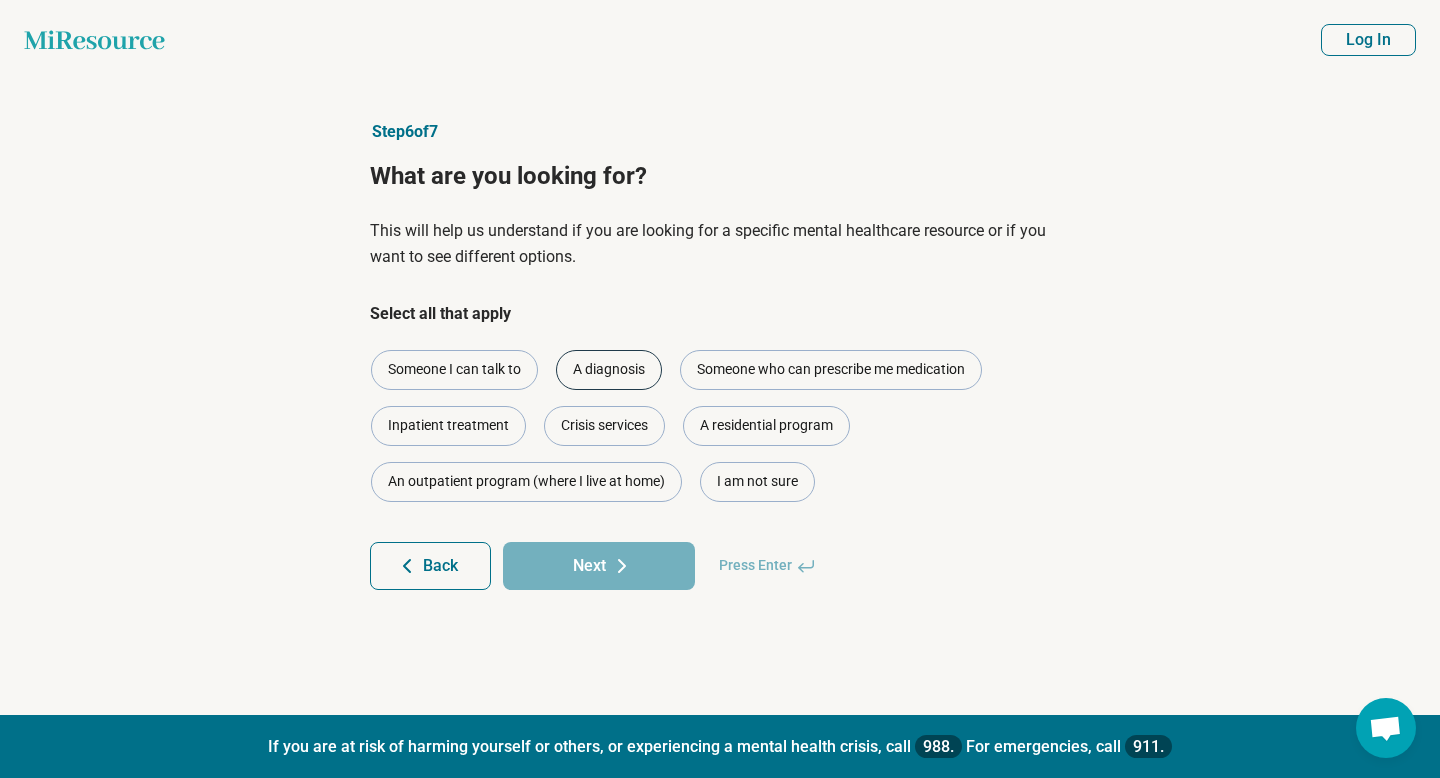 click on "A diagnosis" at bounding box center [609, 370] 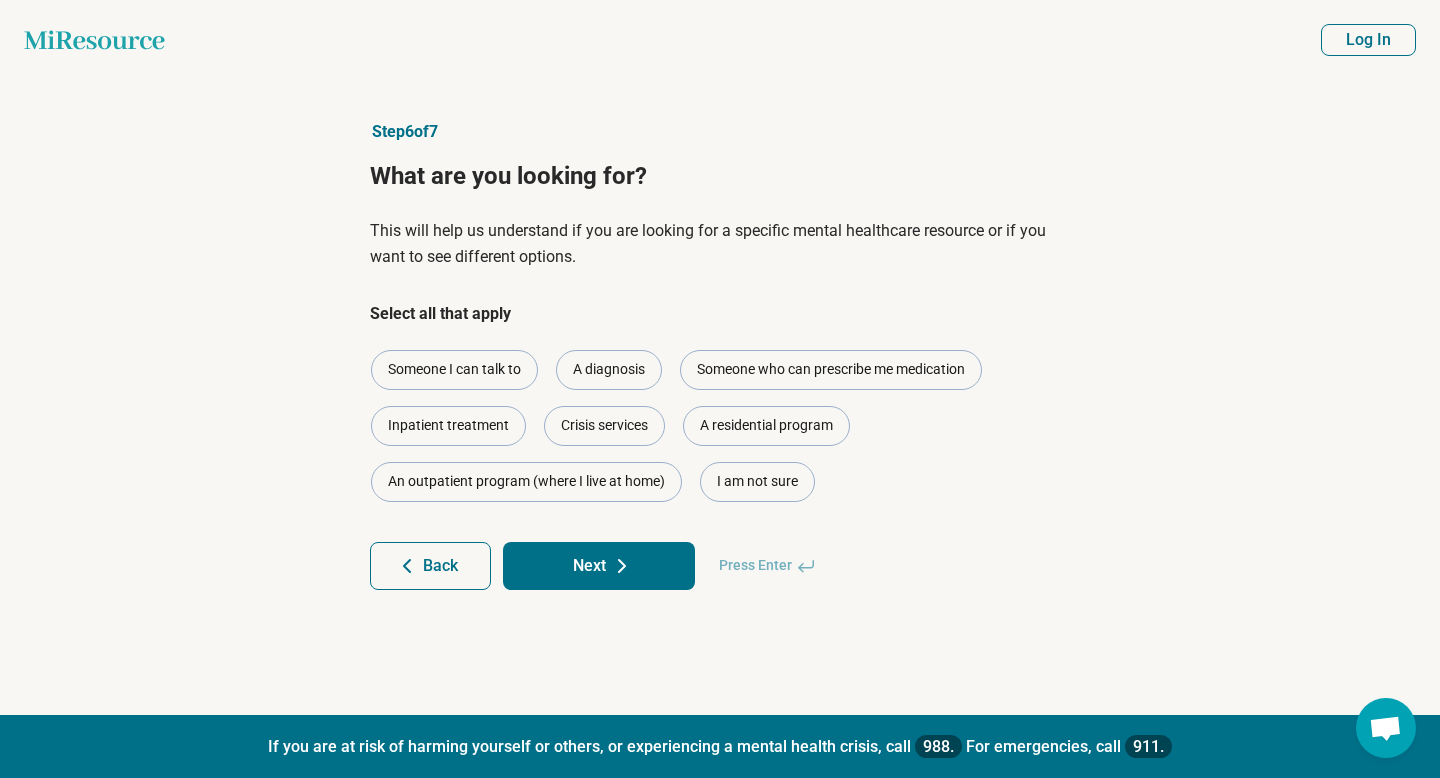 click on "Select all that apply Someone I can talk to A diagnosis Someone who can prescribe me medication Inpatient treatment Crisis services A residential program An outpatient program (where I live at home) I am not sure Back Next Press Enter" at bounding box center (720, 446) 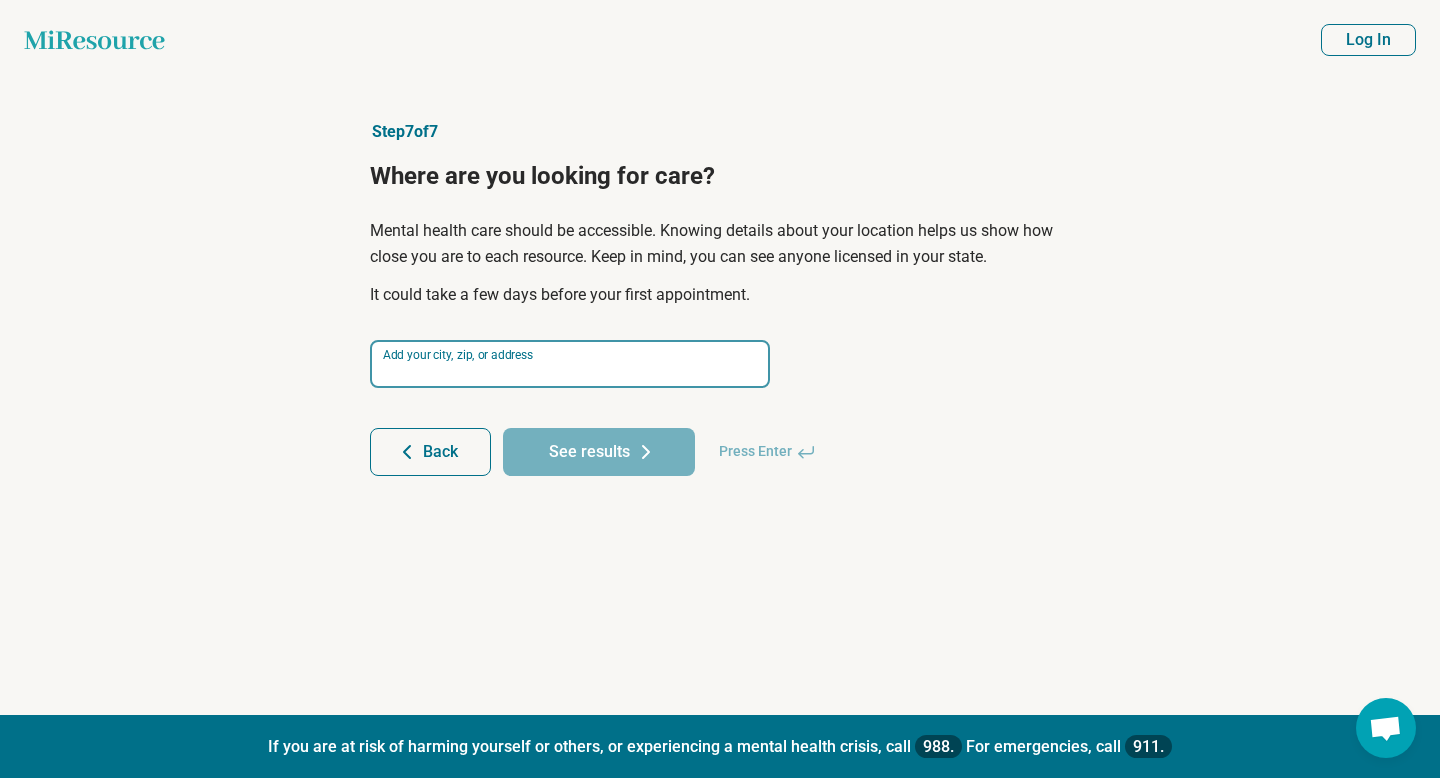 click at bounding box center (570, 364) 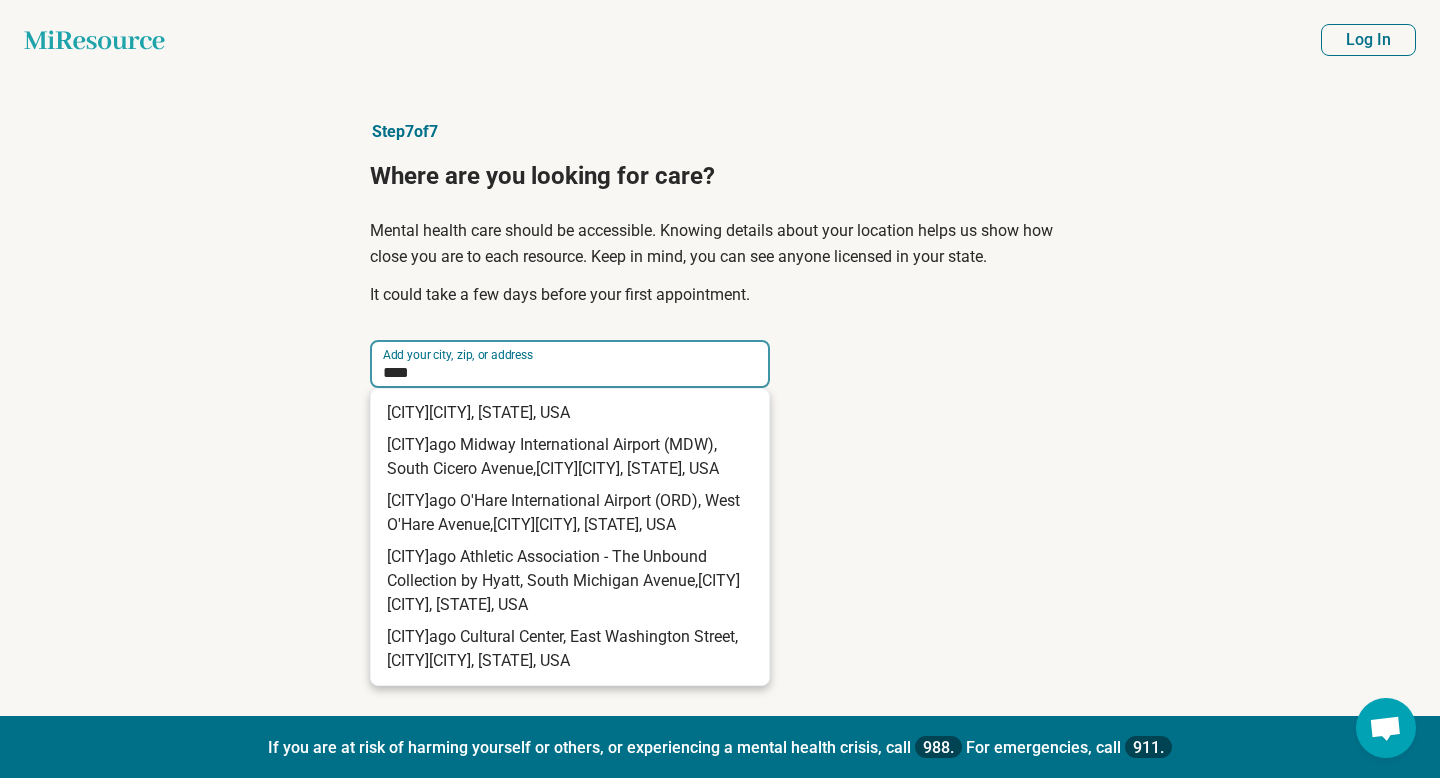 type on "****" 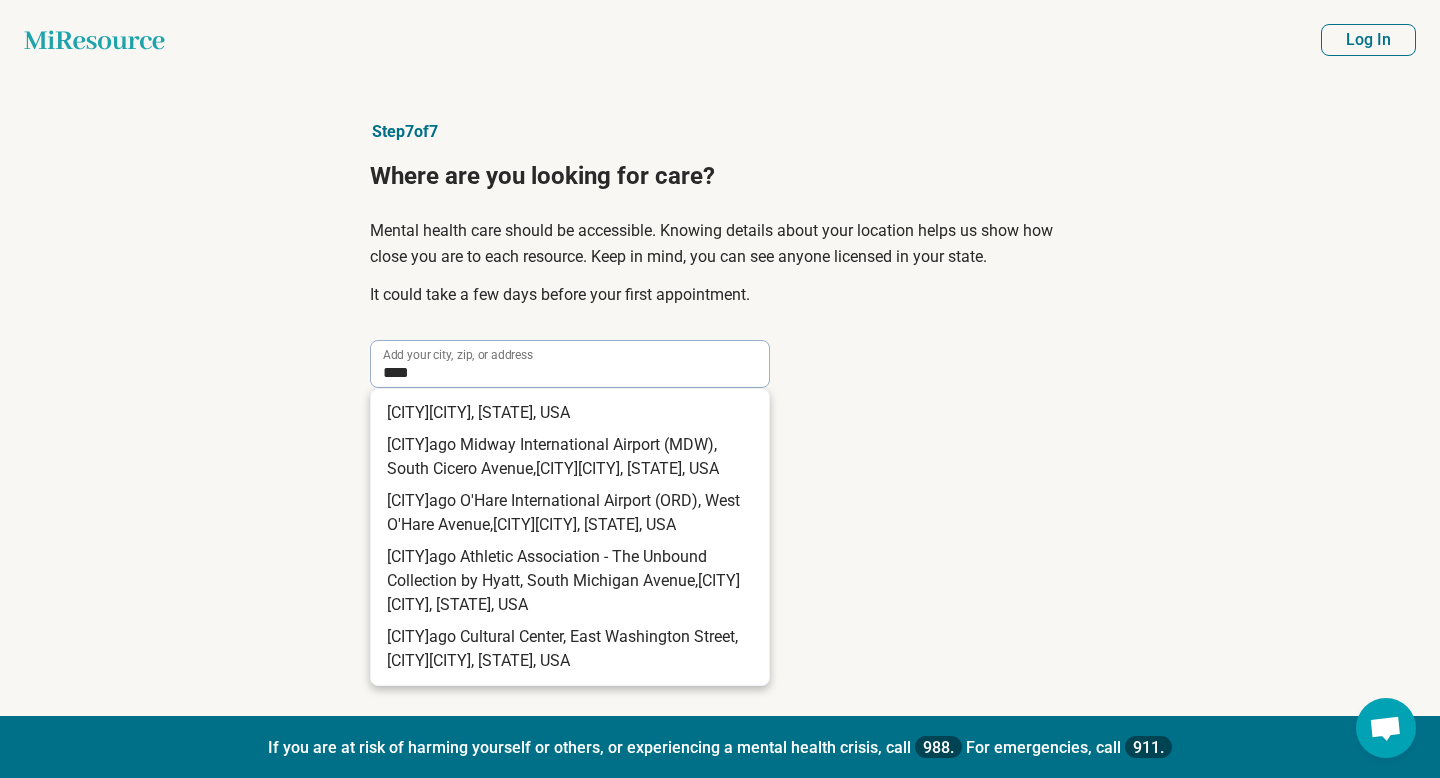 click on "Miresource logo Log In Step  7  of  7 Where are you looking for care? Mental health care should be accessible. Knowing details about your location helps us show how close you are to each resource. Keep in mind, you can see anyone licensed in your state. It could take a few days before your first appointment. **** Add your city, zip, or address [CITY], [STATE], USA [CITY] Midway International Airport (MDW), South Cicero Avenue,  [CITY], [STATE], USA [CITY] O'Hare International Airport (ORD), West O'Hare Avenue,  [CITY], [STATE], USA [CITY] Athletic Association - The Unbound Collection by Hyatt, South Michigan Avenue,  [CITY], [STATE], USA [CITY] Cultural Center, East Washington Street,  [CITY], [STATE], USA Back See results Press Enter If you are at risk of harming yourself or others, or experiencing a mental health crisis, call   988.   For emergencies, call   911." at bounding box center (720, 438) 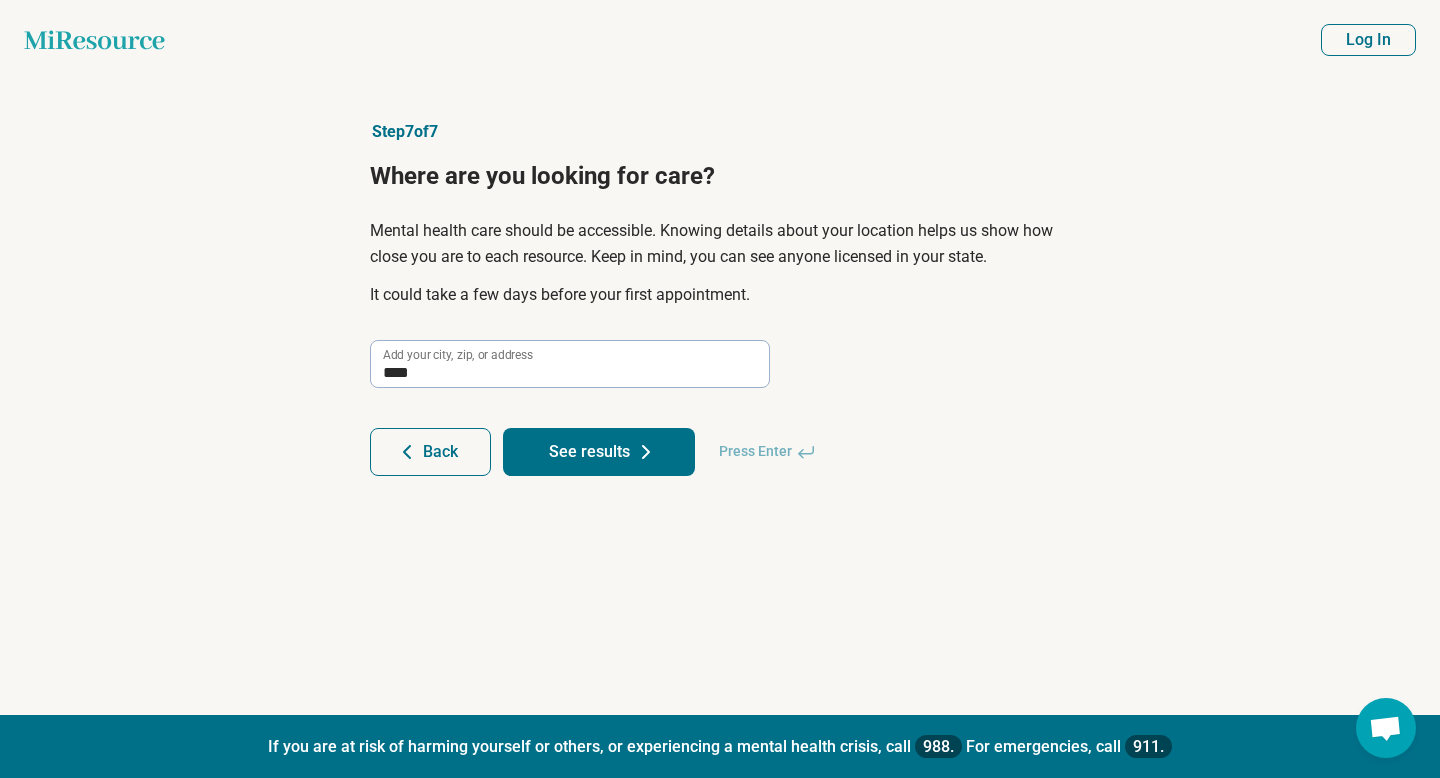 click on "Back" at bounding box center (430, 452) 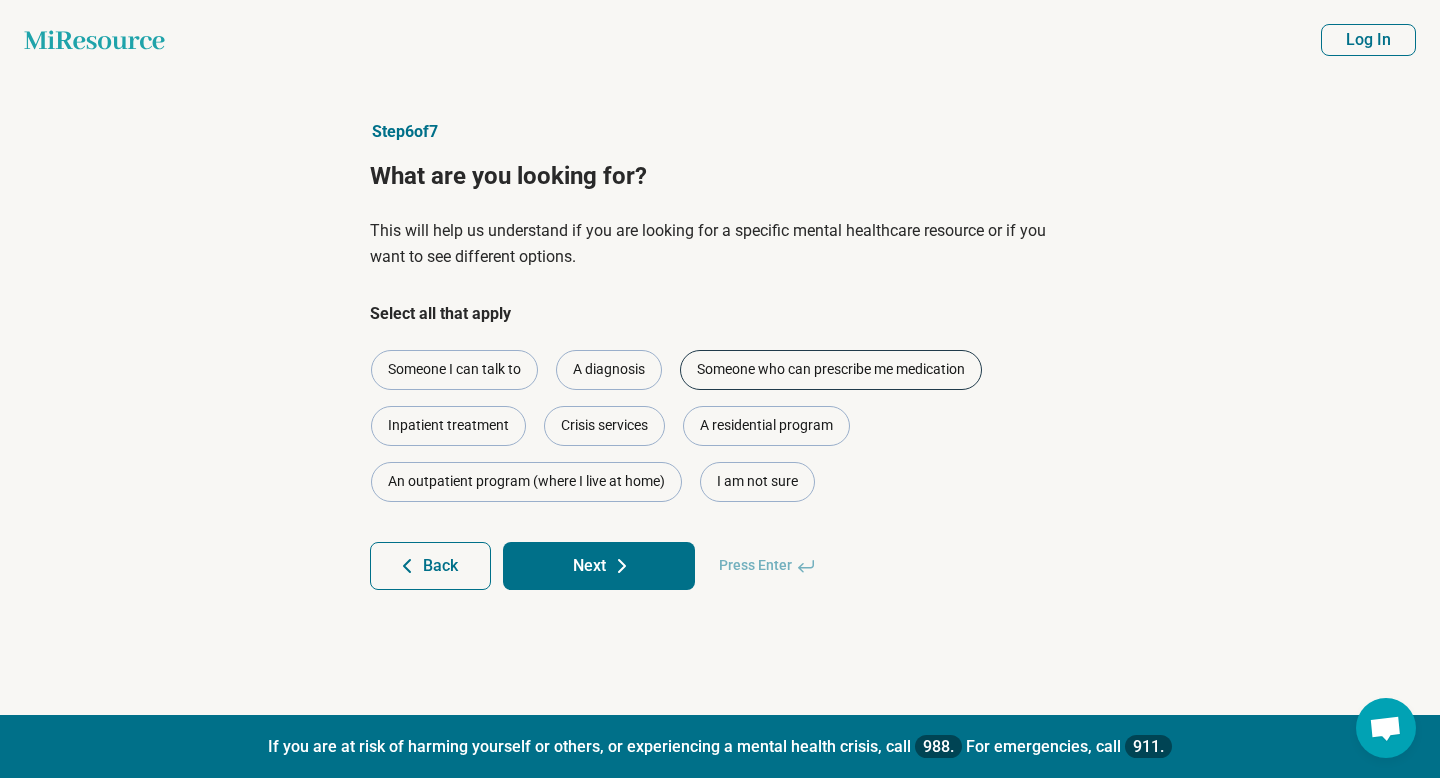 click on "Someone who can prescribe me medication" at bounding box center [831, 370] 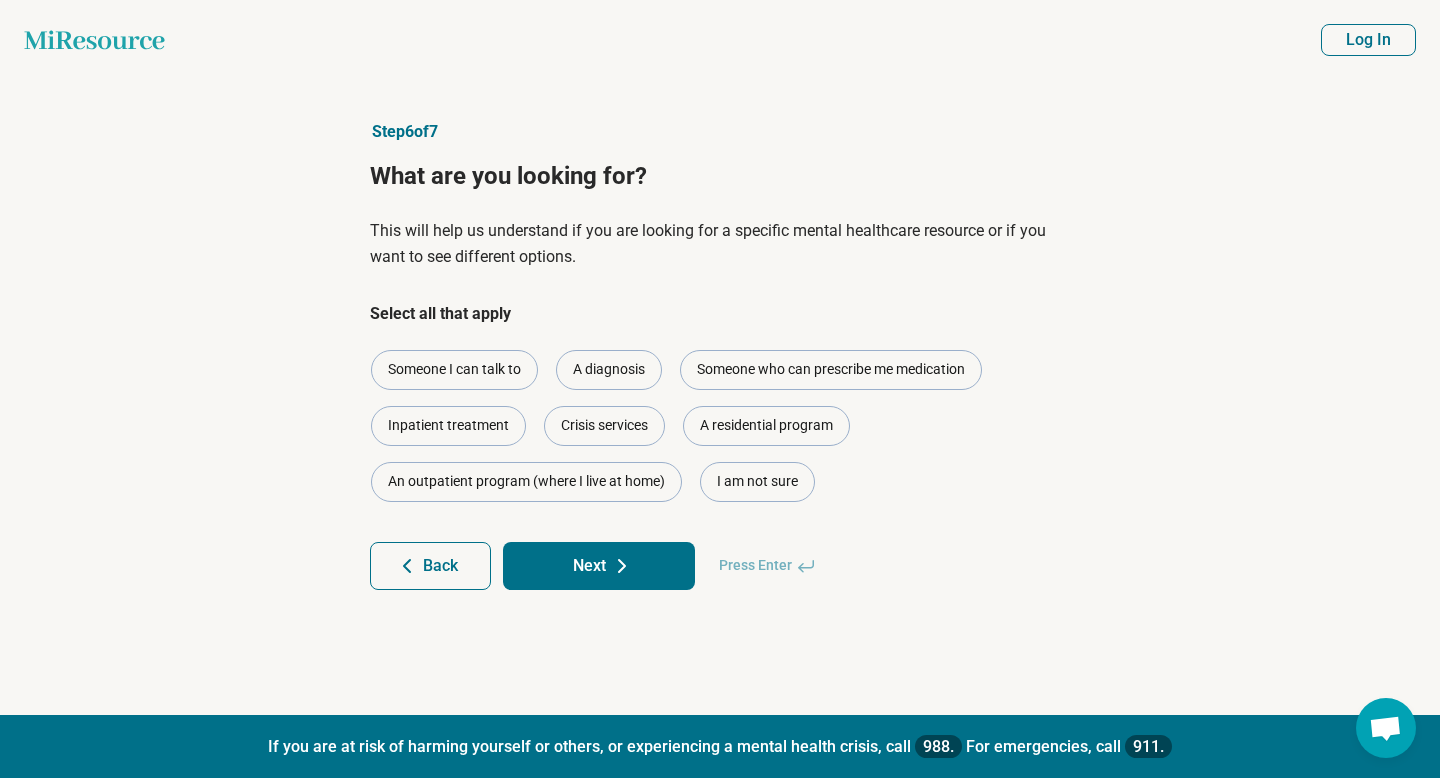 click 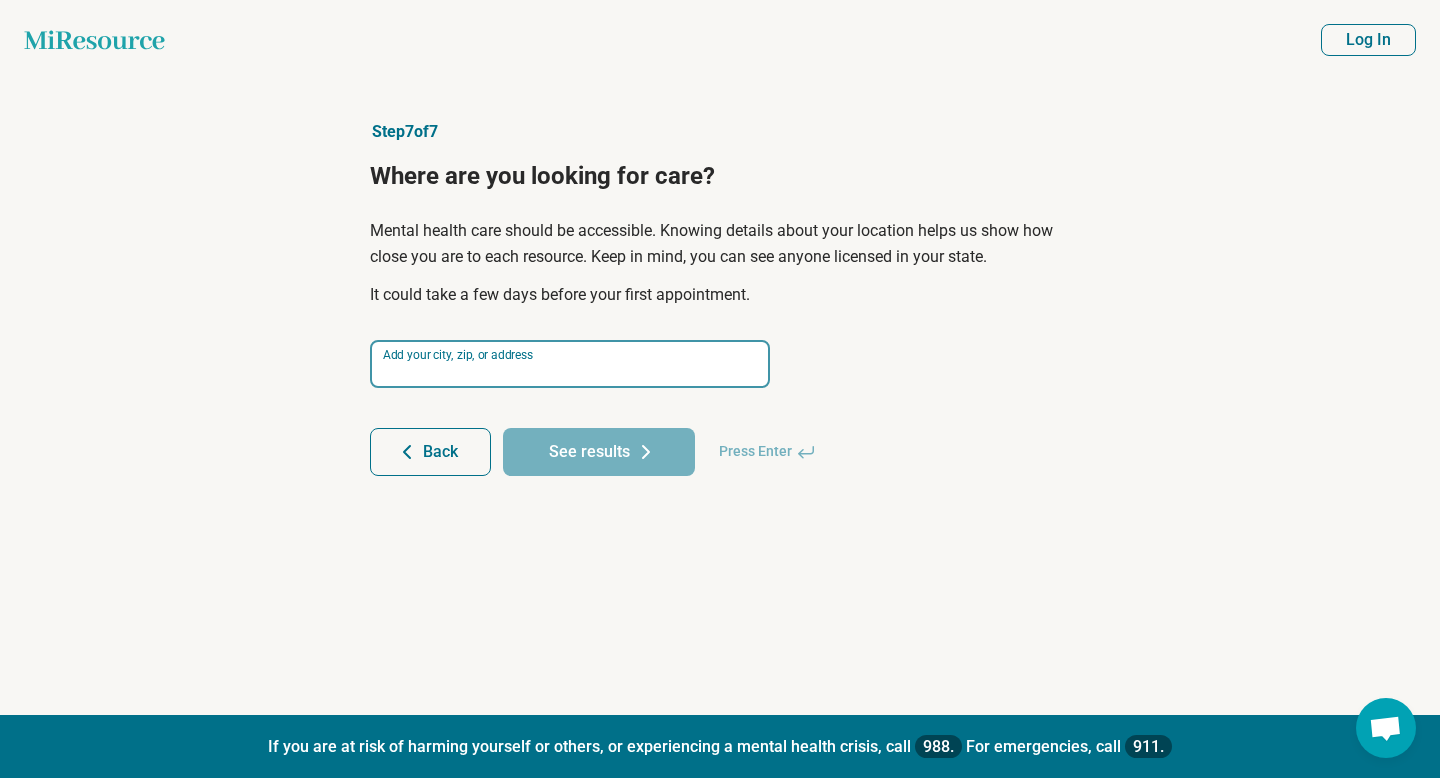 click at bounding box center [570, 364] 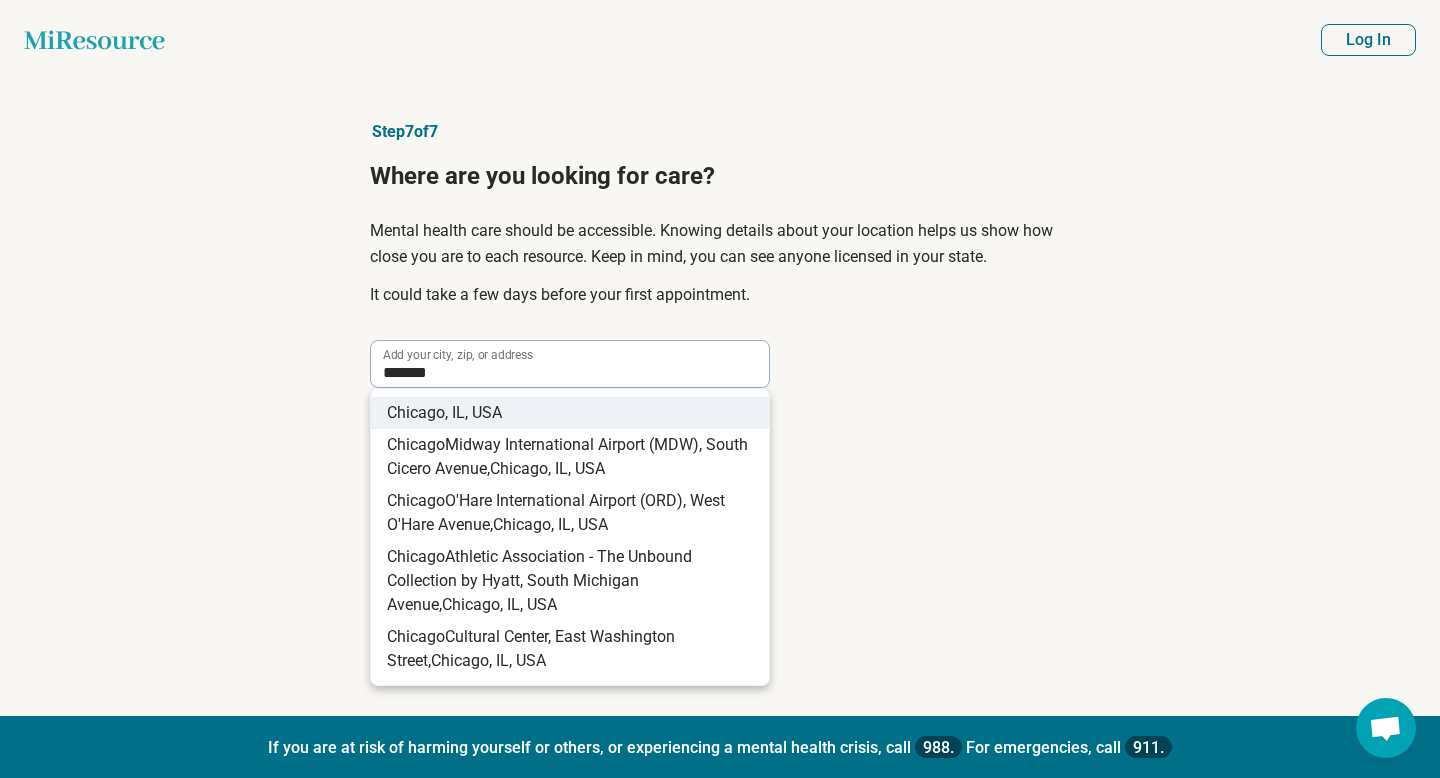 click on "[CITY], [STATE], USA" at bounding box center [570, 413] 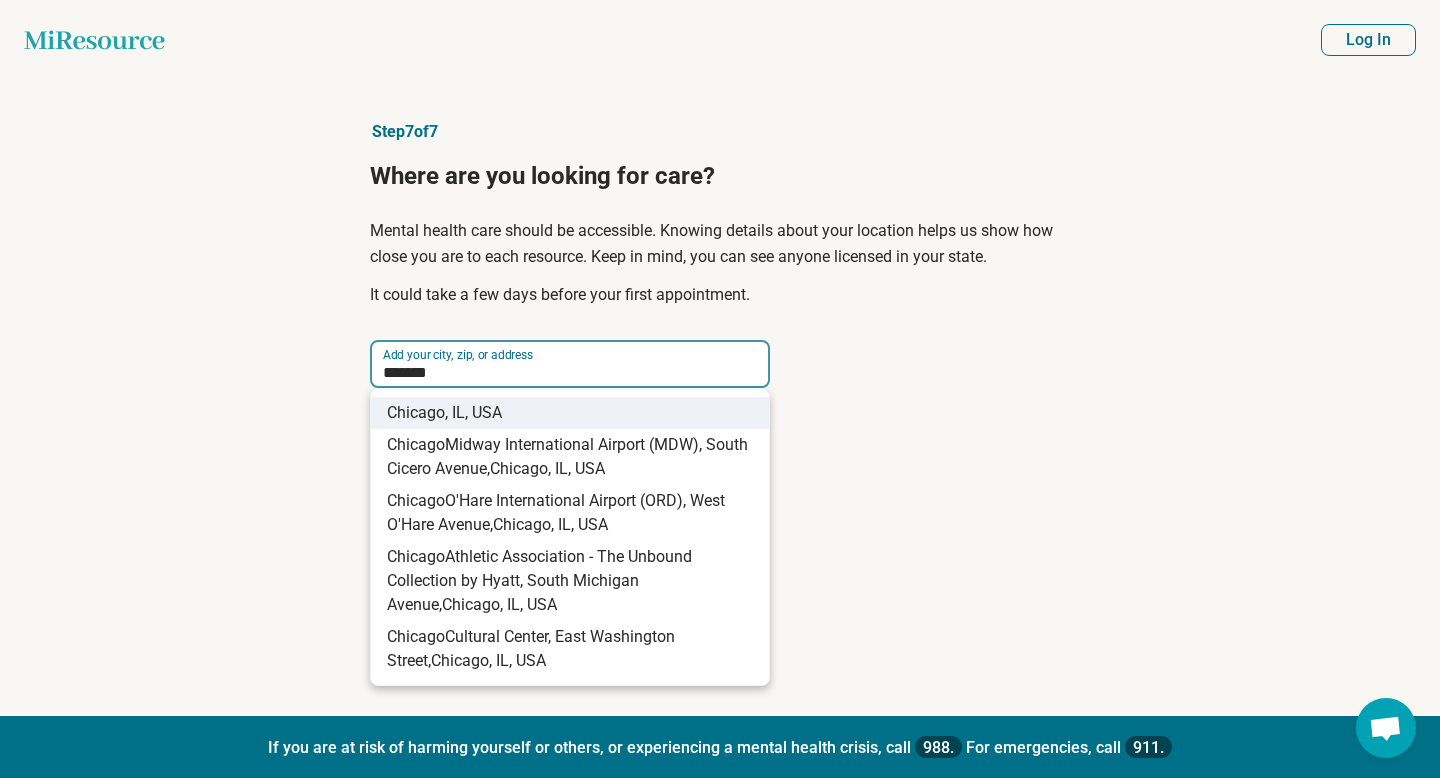 type on "**********" 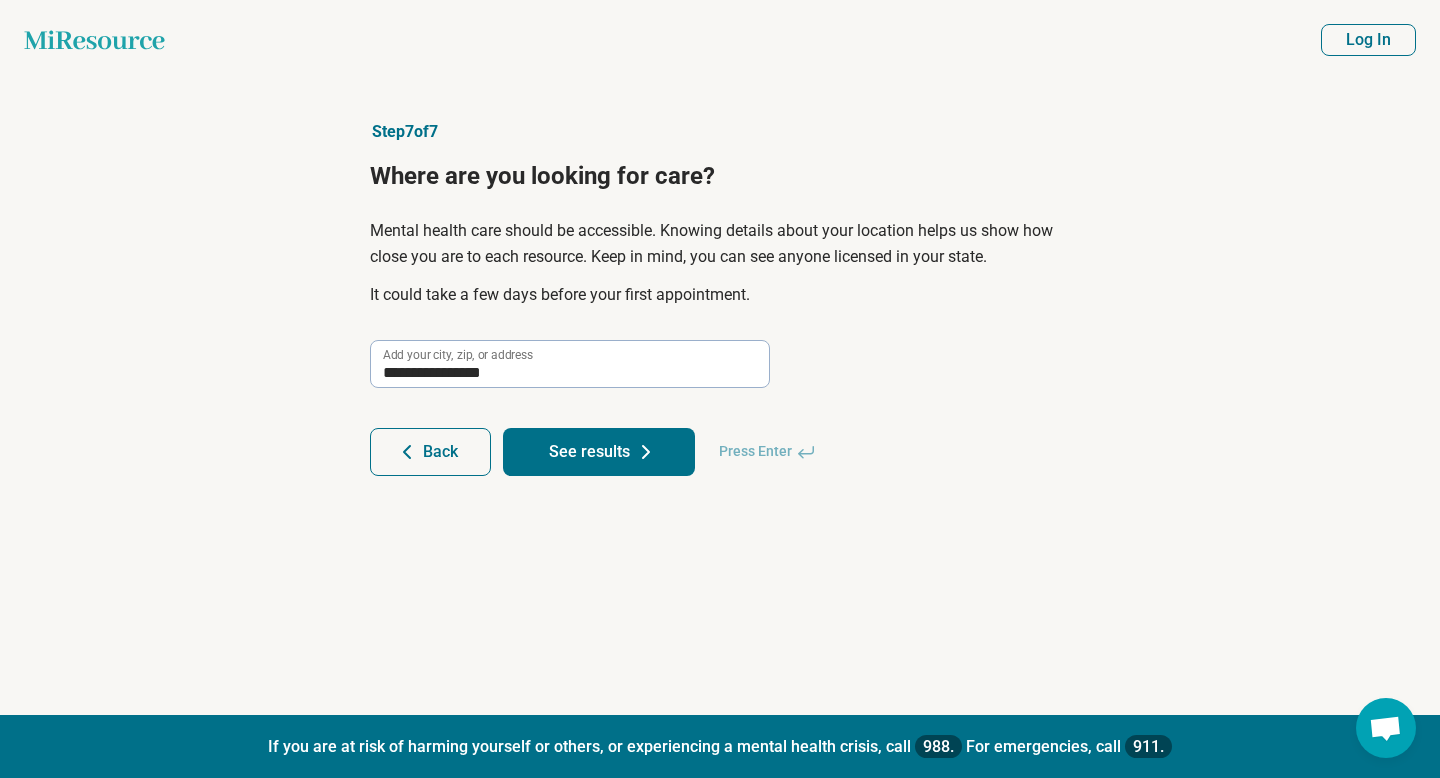 click on "See results" at bounding box center (599, 452) 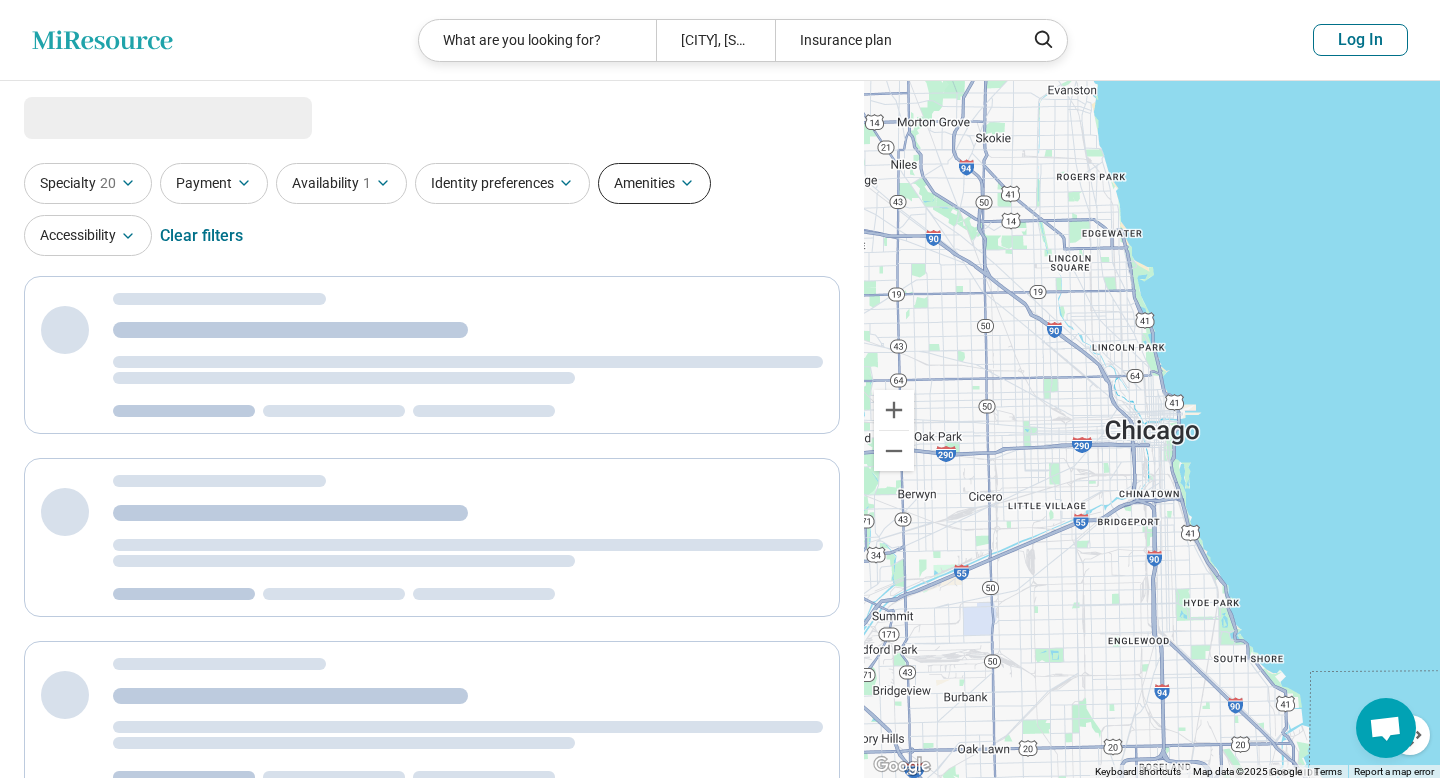 select on "***" 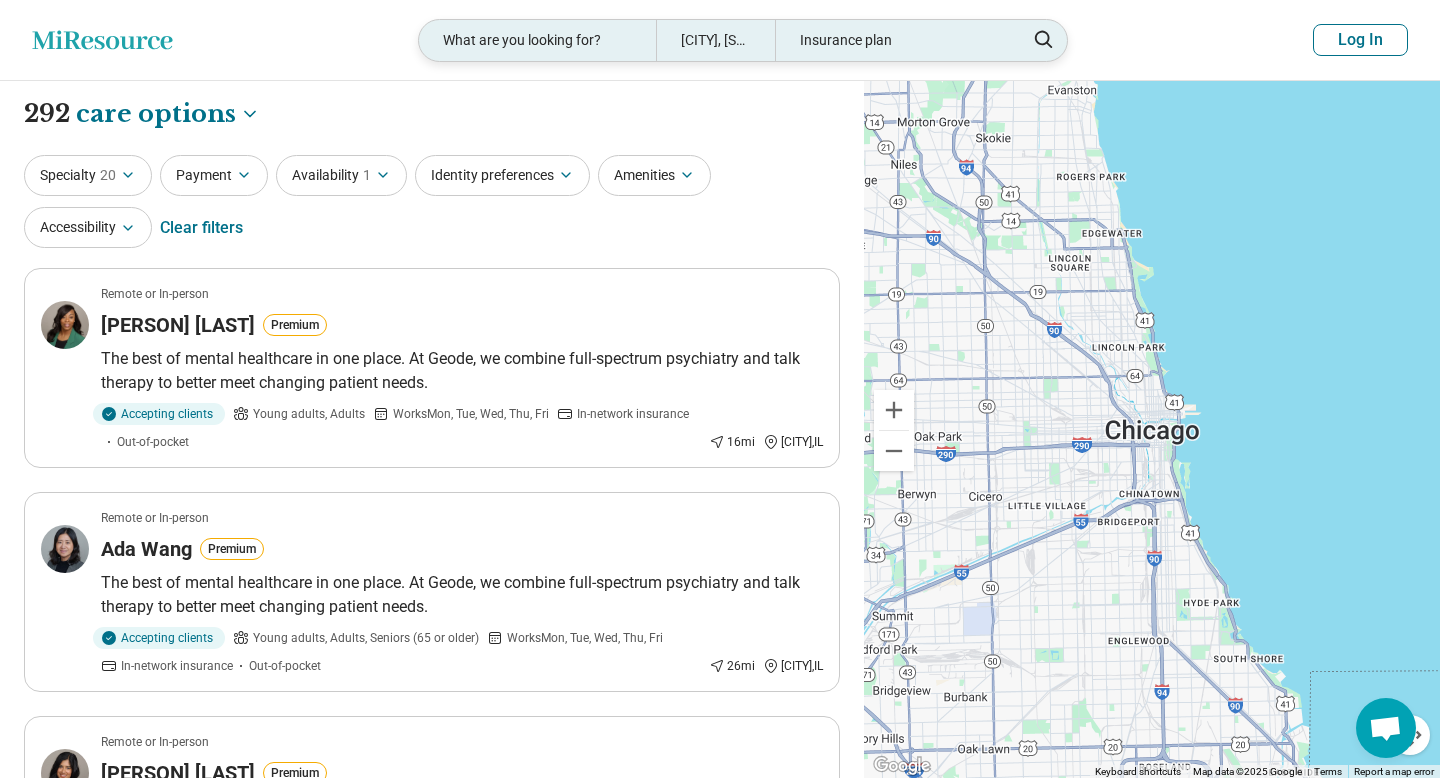 click on "Insurance plan" at bounding box center (893, 40) 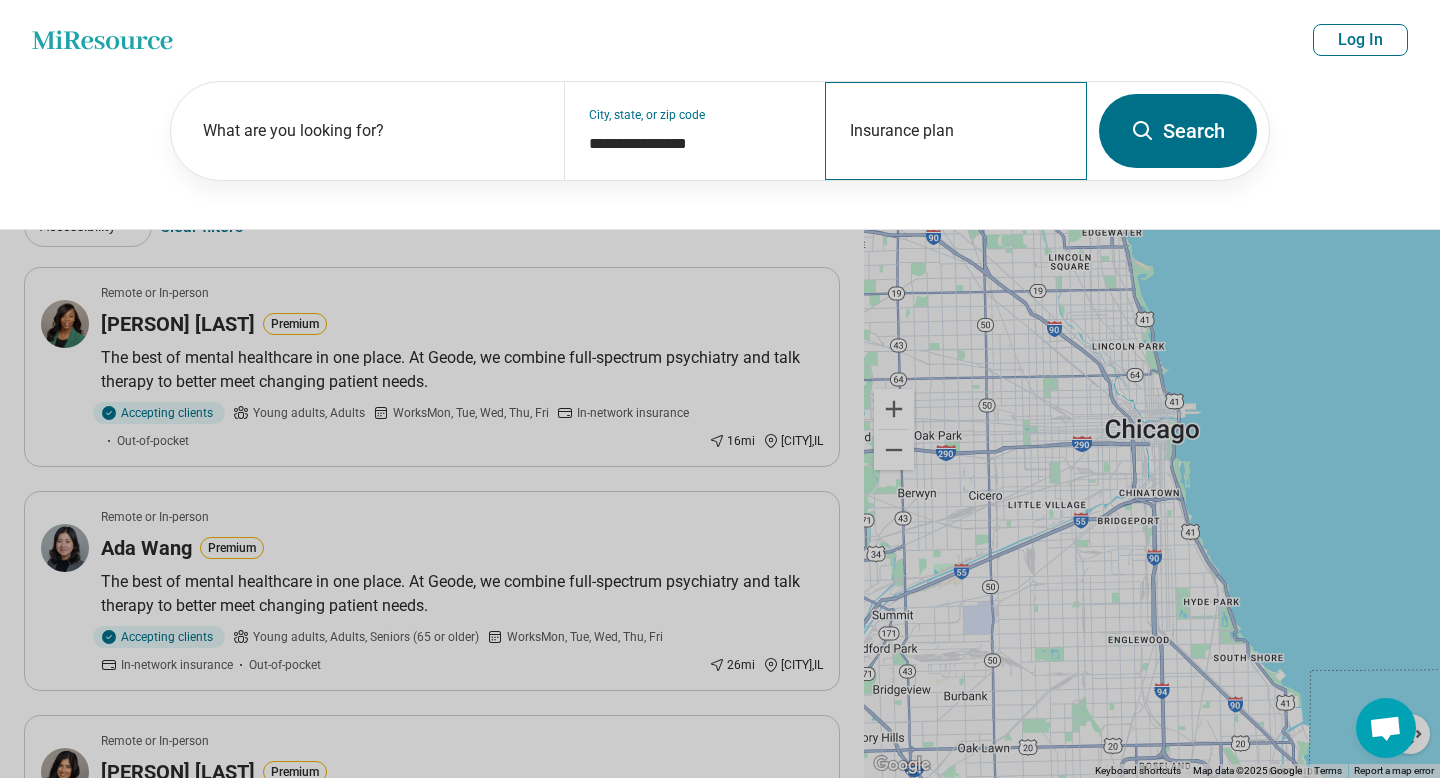 click on "Insurance plan" at bounding box center [956, 131] 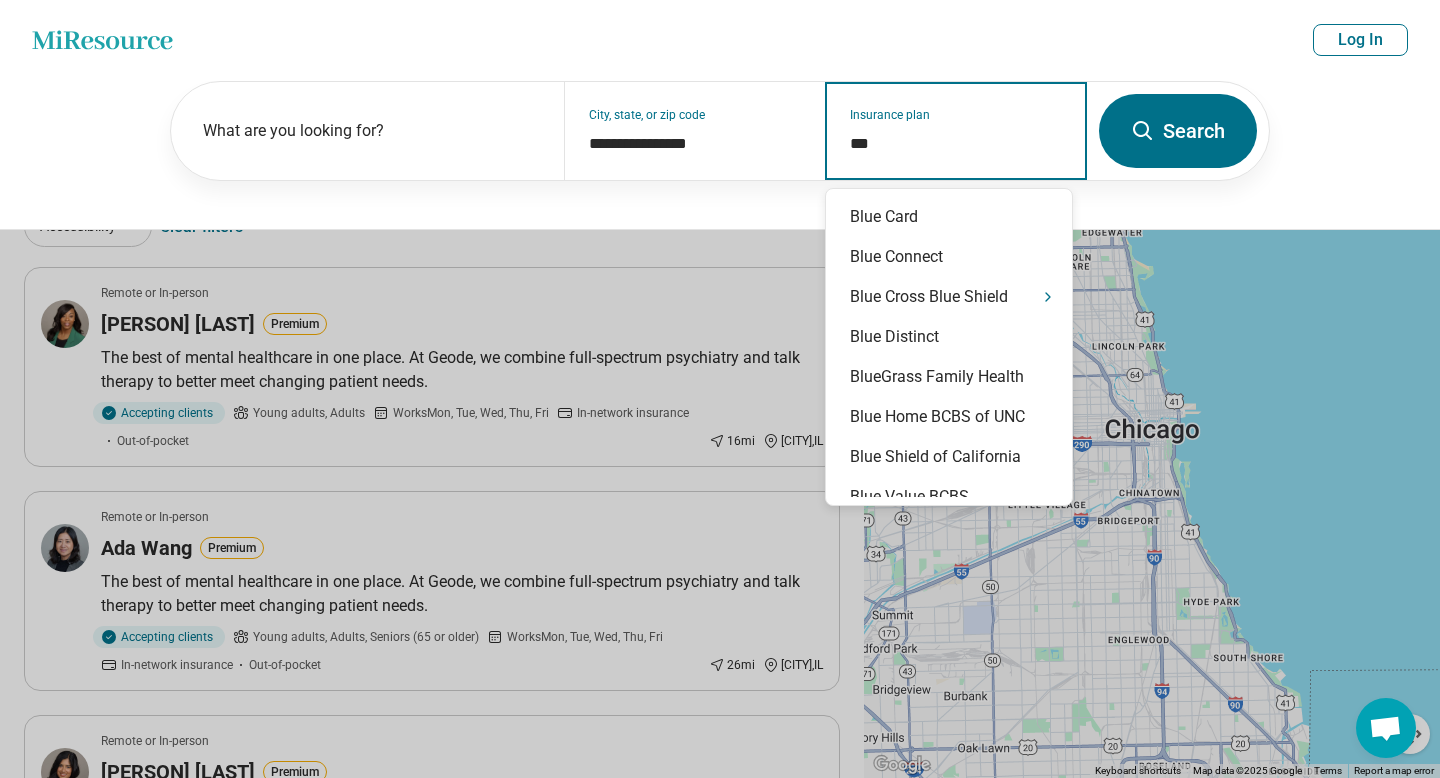 type on "****" 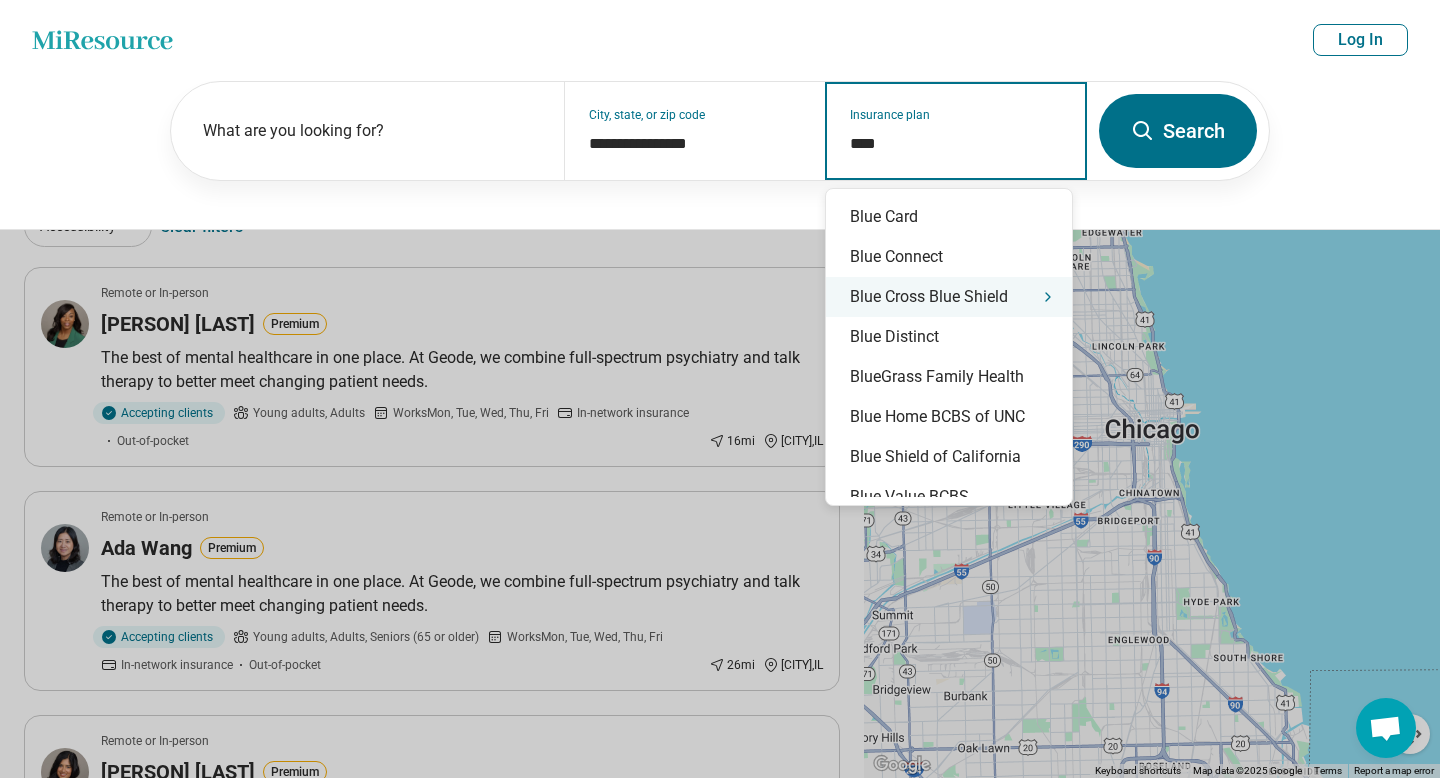 click on "Blue Cross Blue Shield" at bounding box center (949, 297) 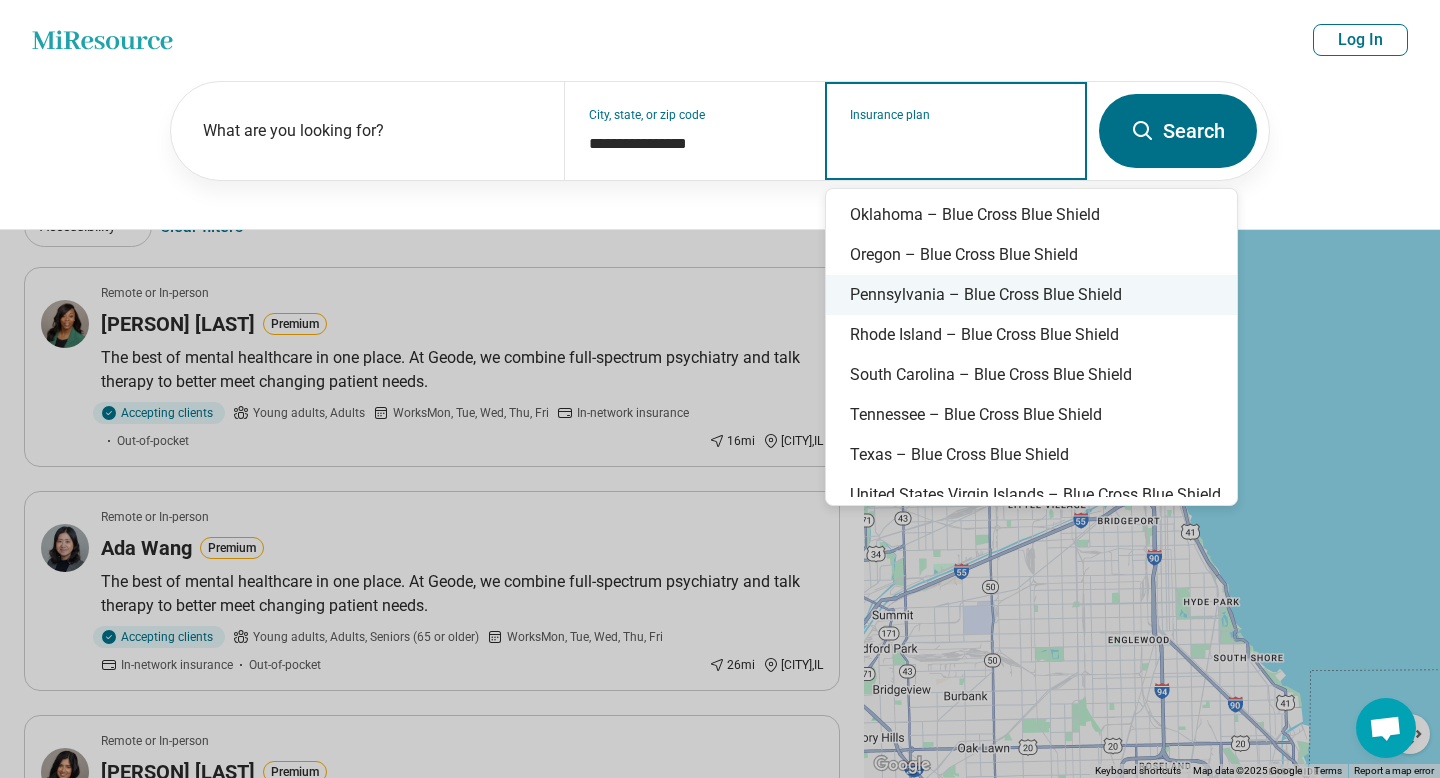 scroll, scrollTop: 1540, scrollLeft: 0, axis: vertical 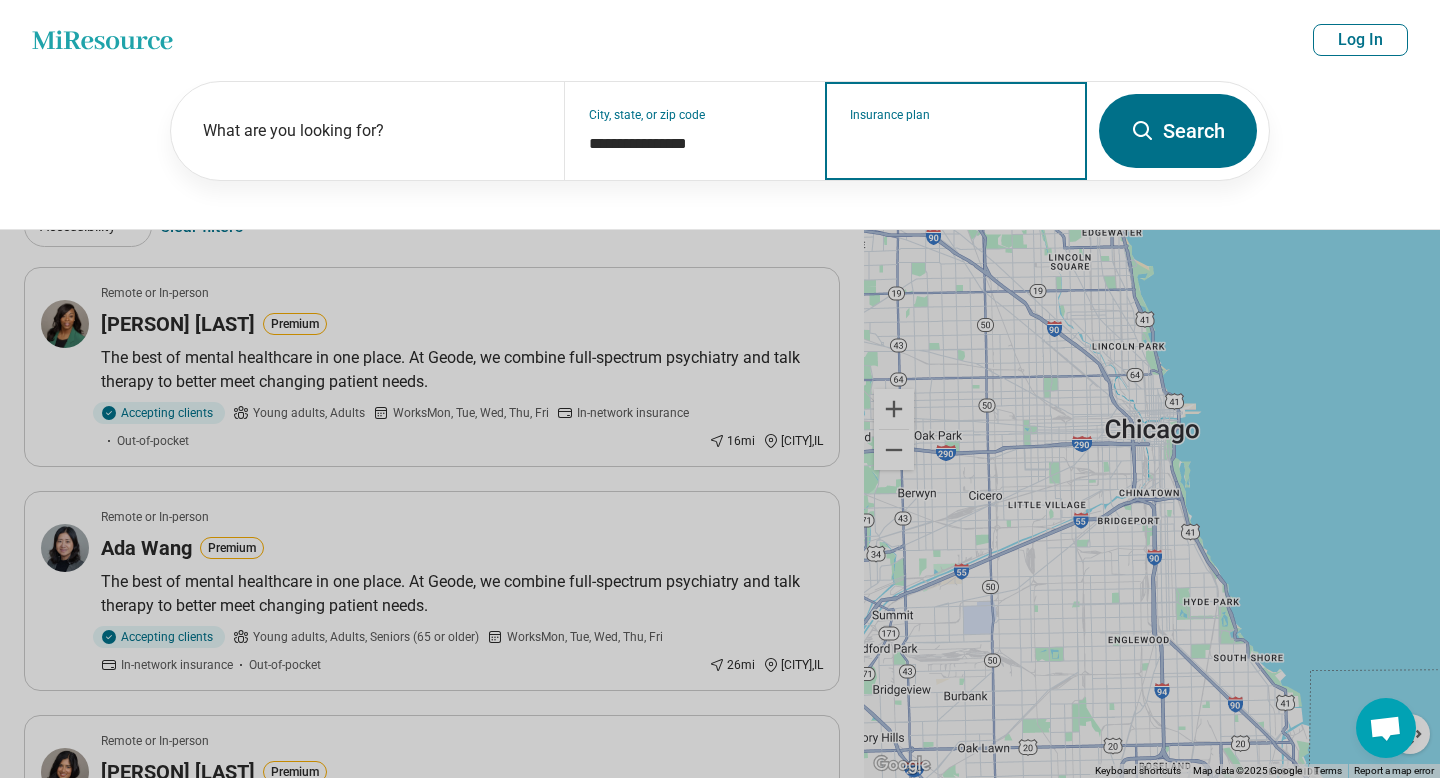 click on "Insurance plan" at bounding box center (956, 144) 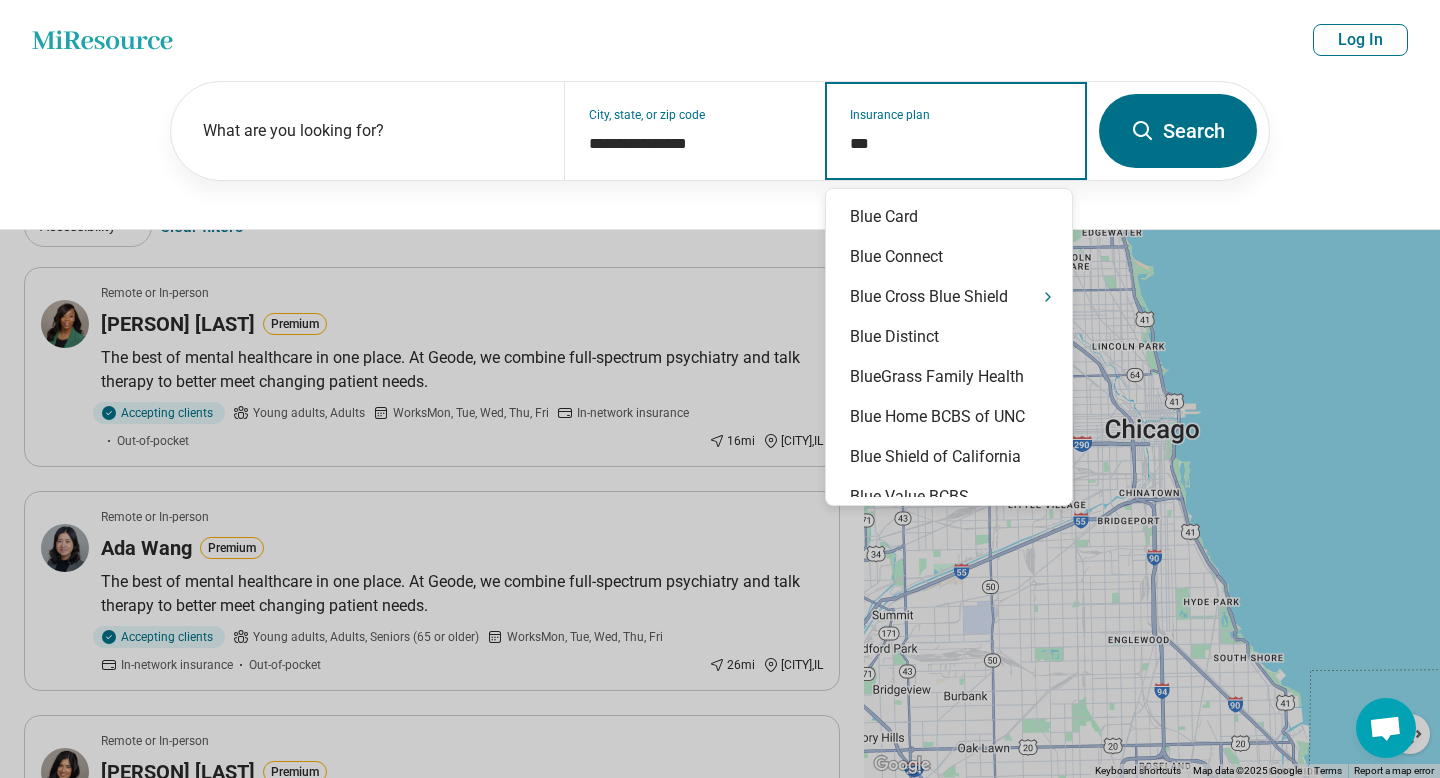 type on "****" 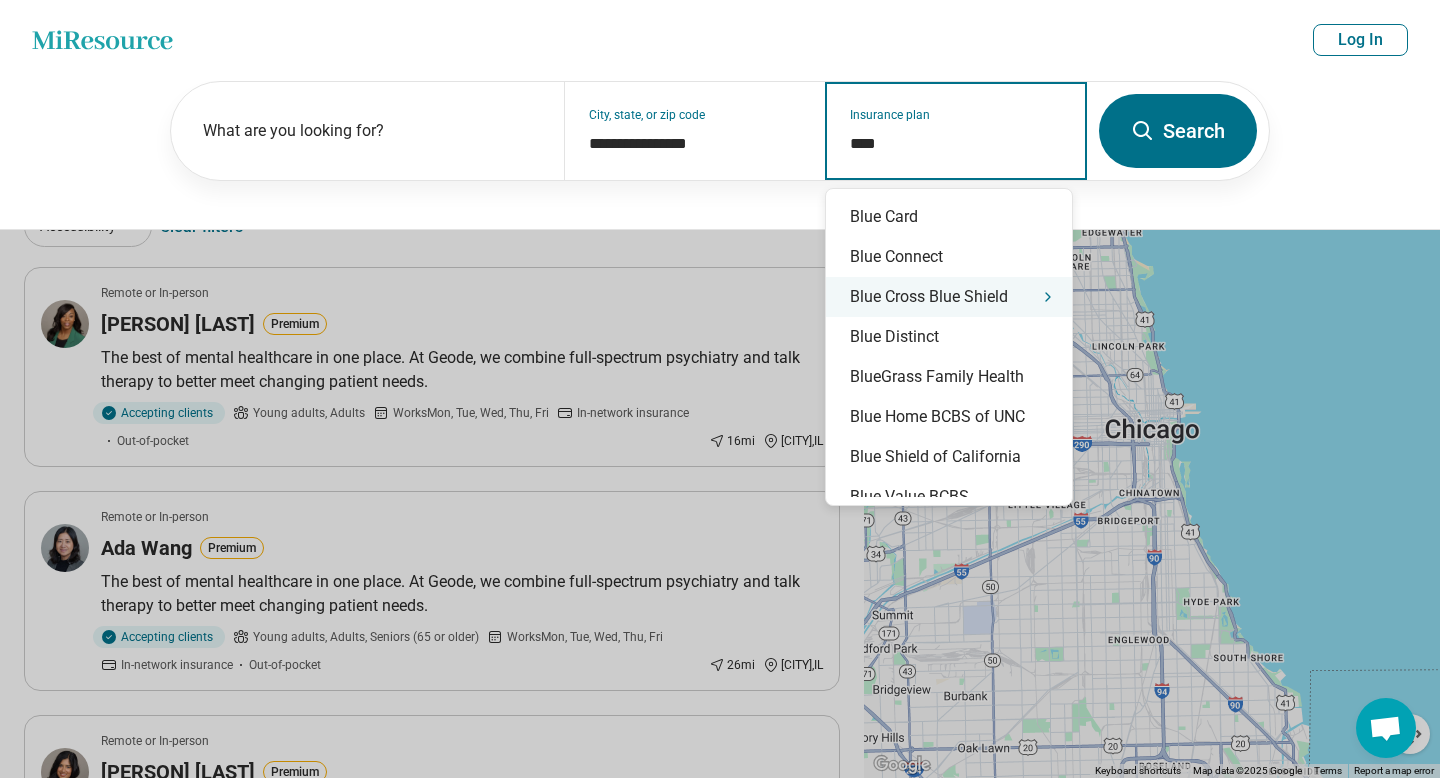 click on "Blue Cross Blue Shield" at bounding box center (949, 297) 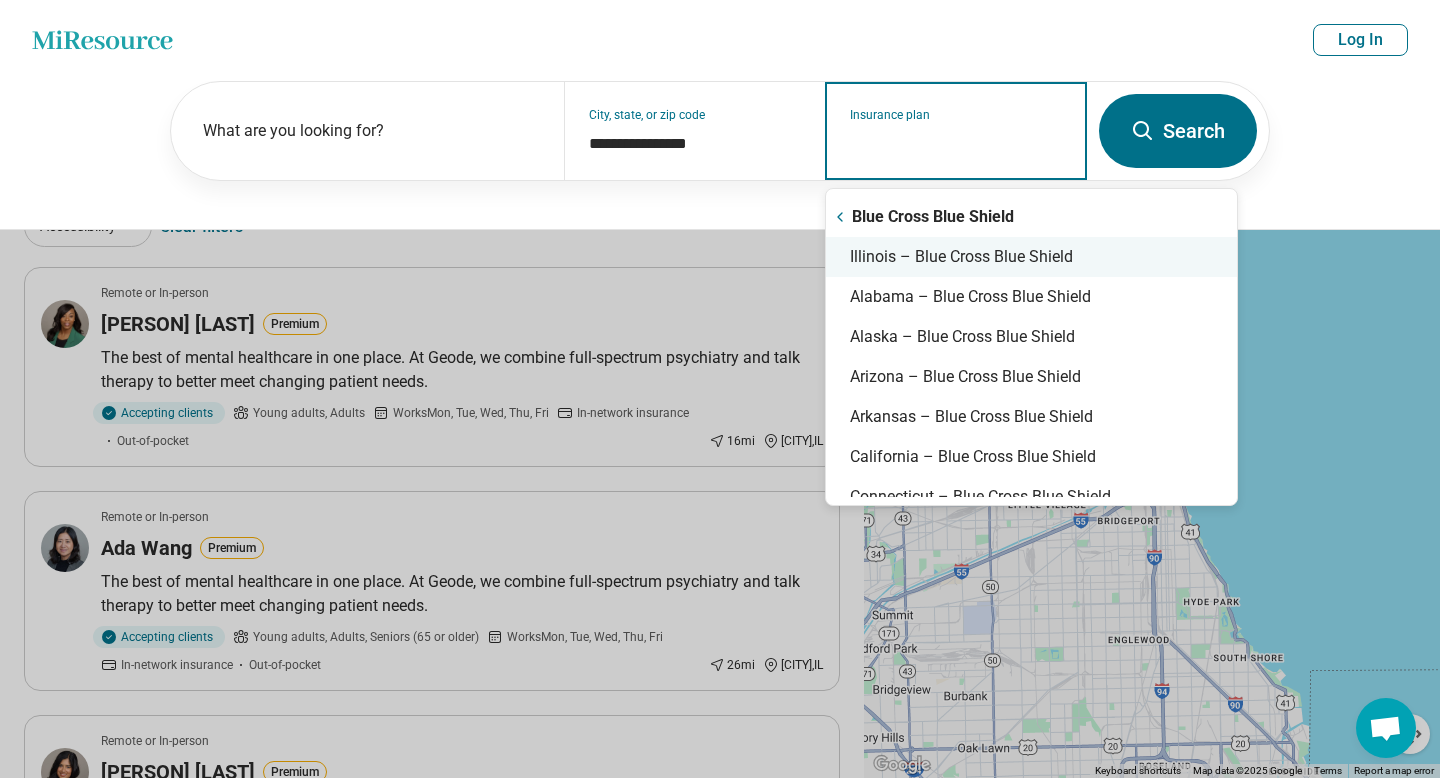 click on "Illinois – Blue Cross Blue Shield" at bounding box center (1031, 257) 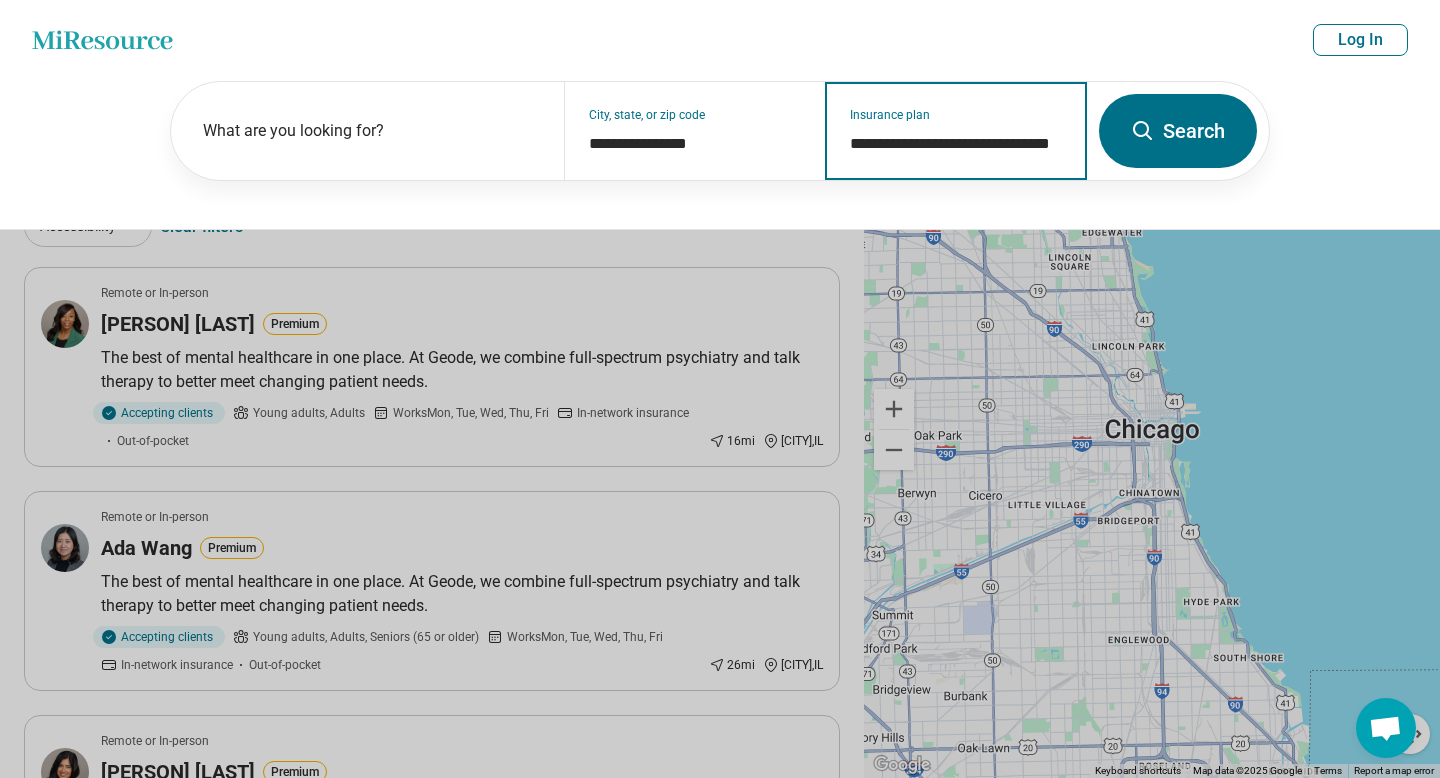 type on "**********" 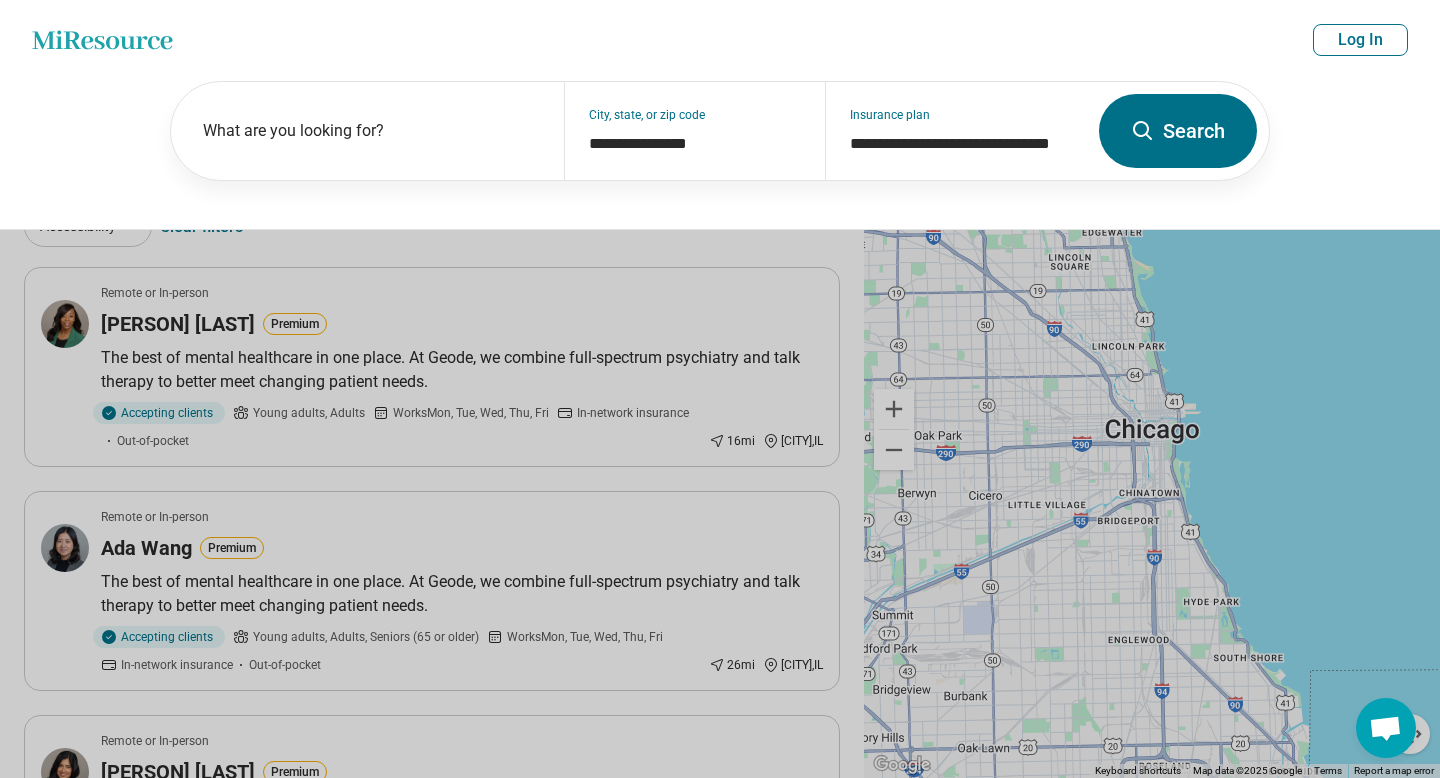 click on "Search" at bounding box center (1178, 131) 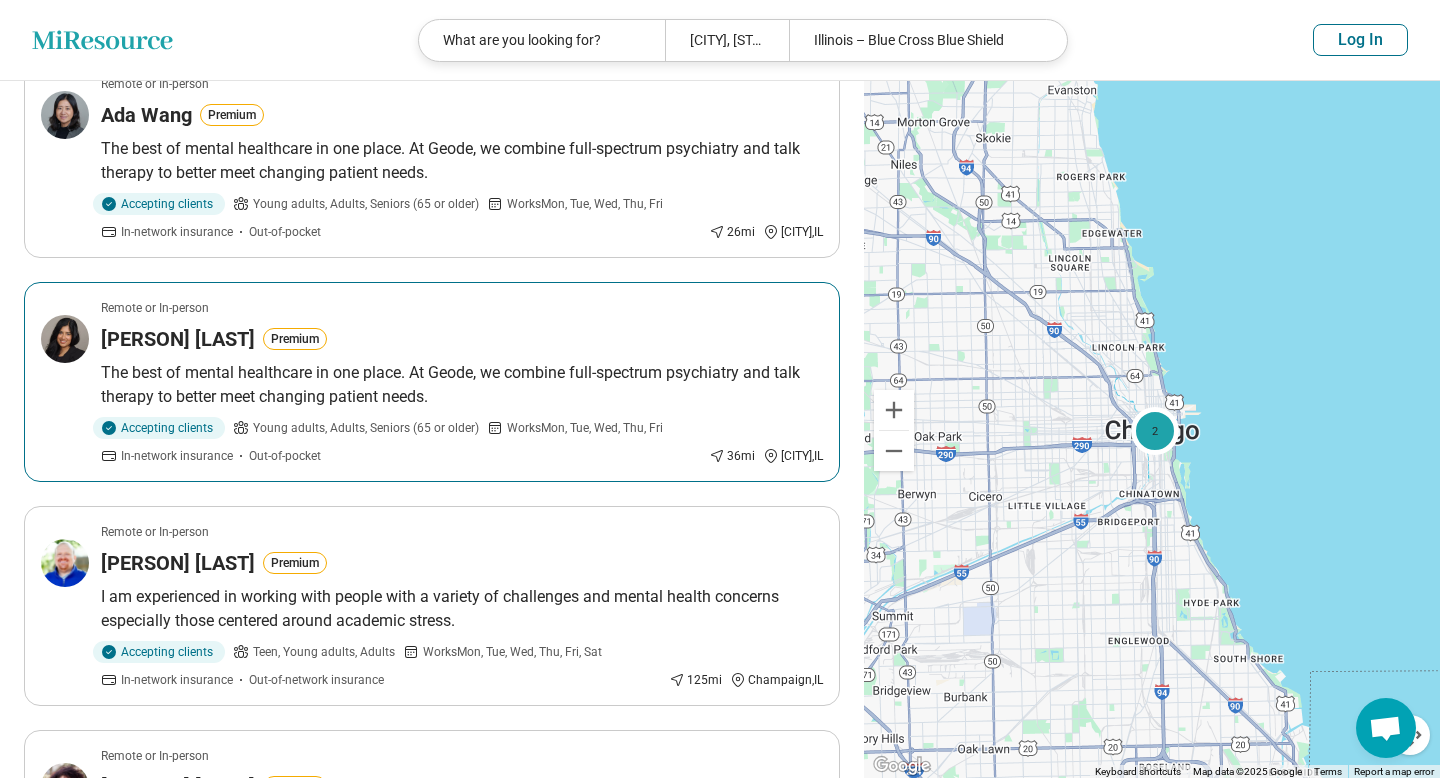 scroll, scrollTop: 0, scrollLeft: 0, axis: both 